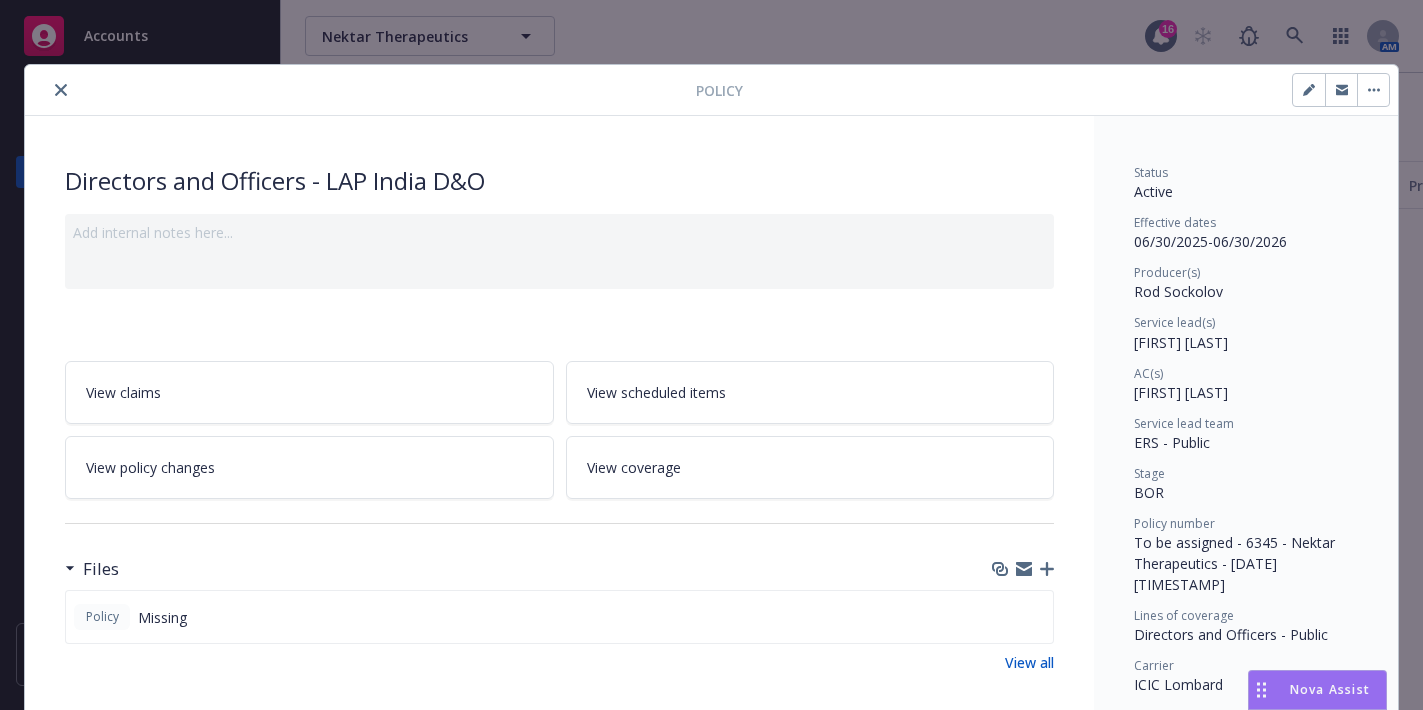 scroll, scrollTop: 0, scrollLeft: 0, axis: both 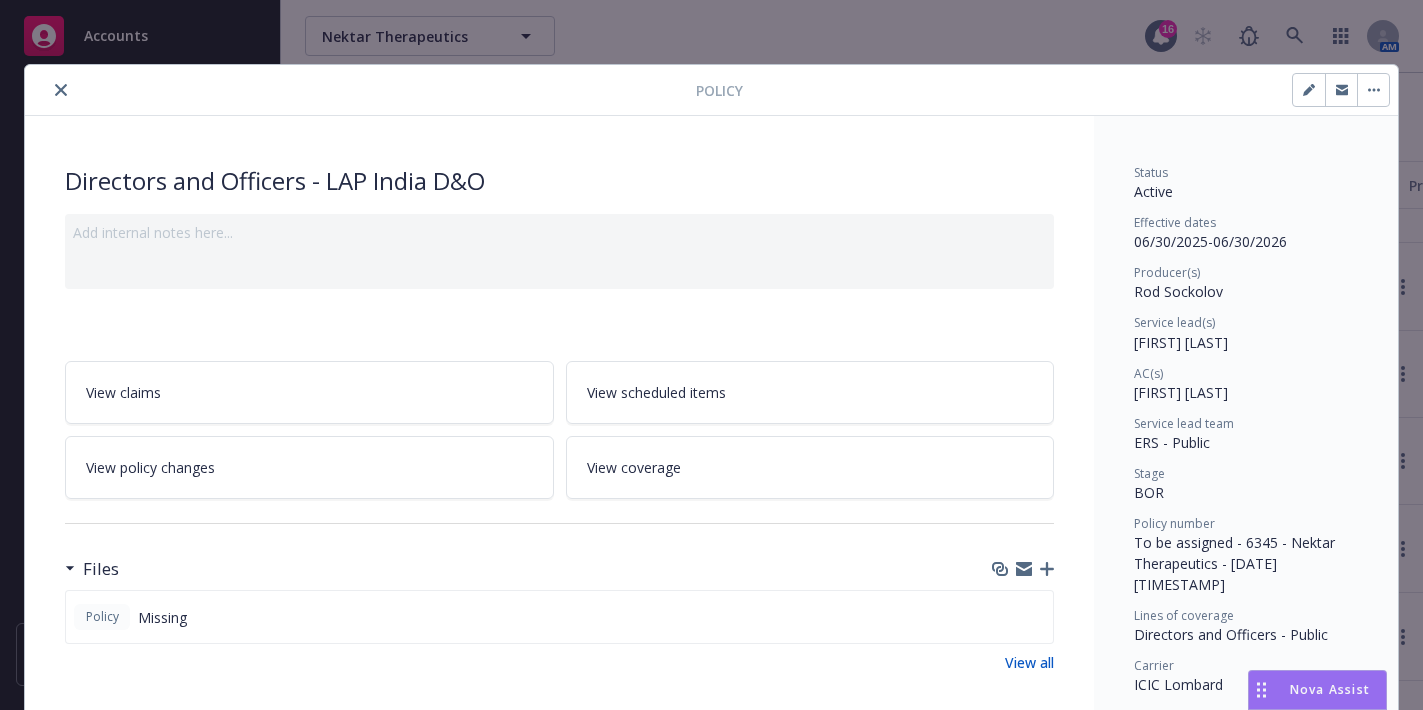 click 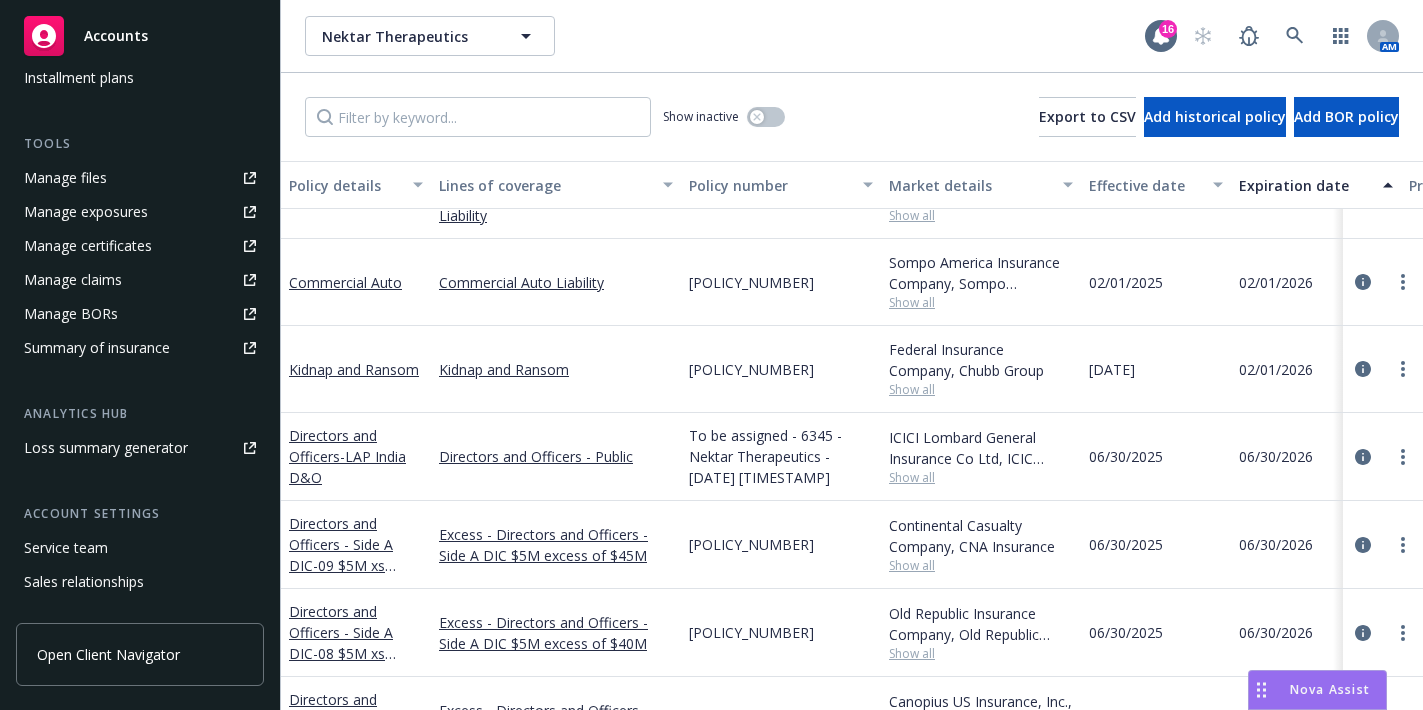 scroll, scrollTop: 1300, scrollLeft: 0, axis: vertical 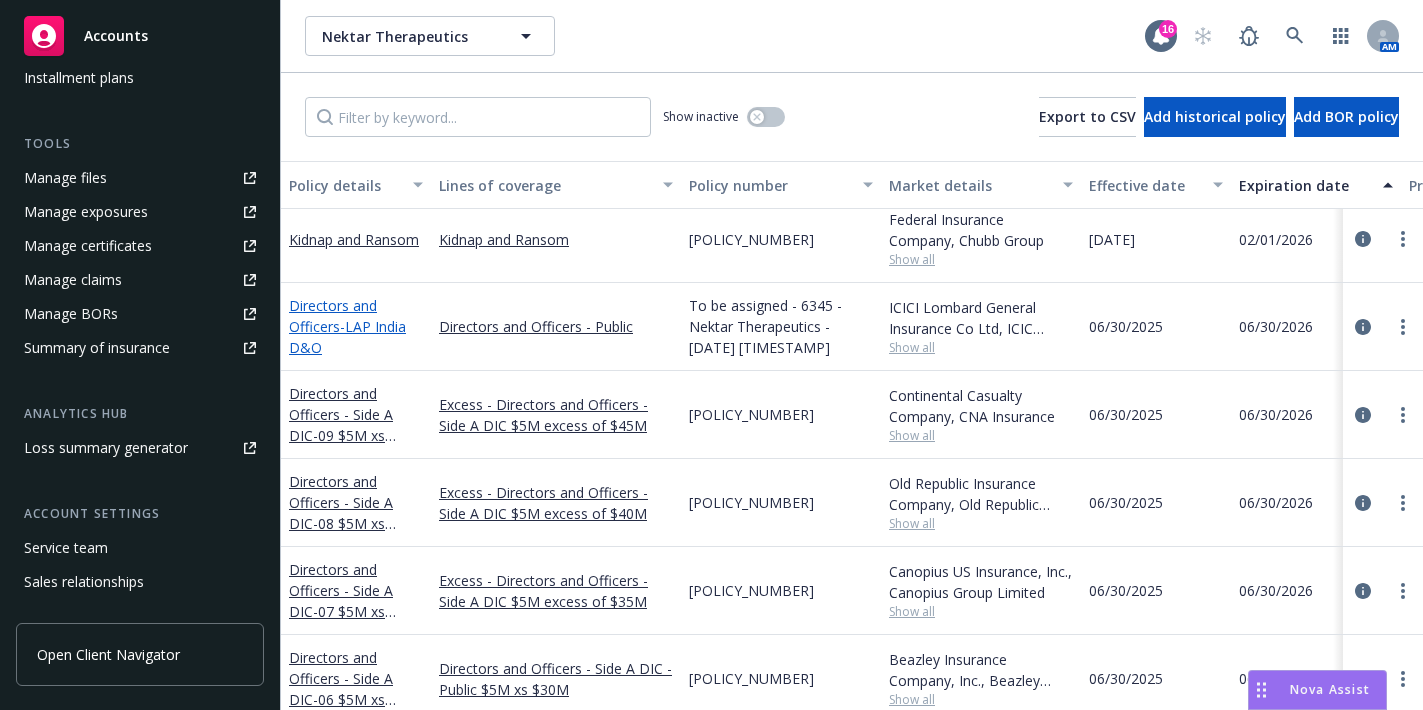 click on "- LAP India D&O" at bounding box center (347, 337) 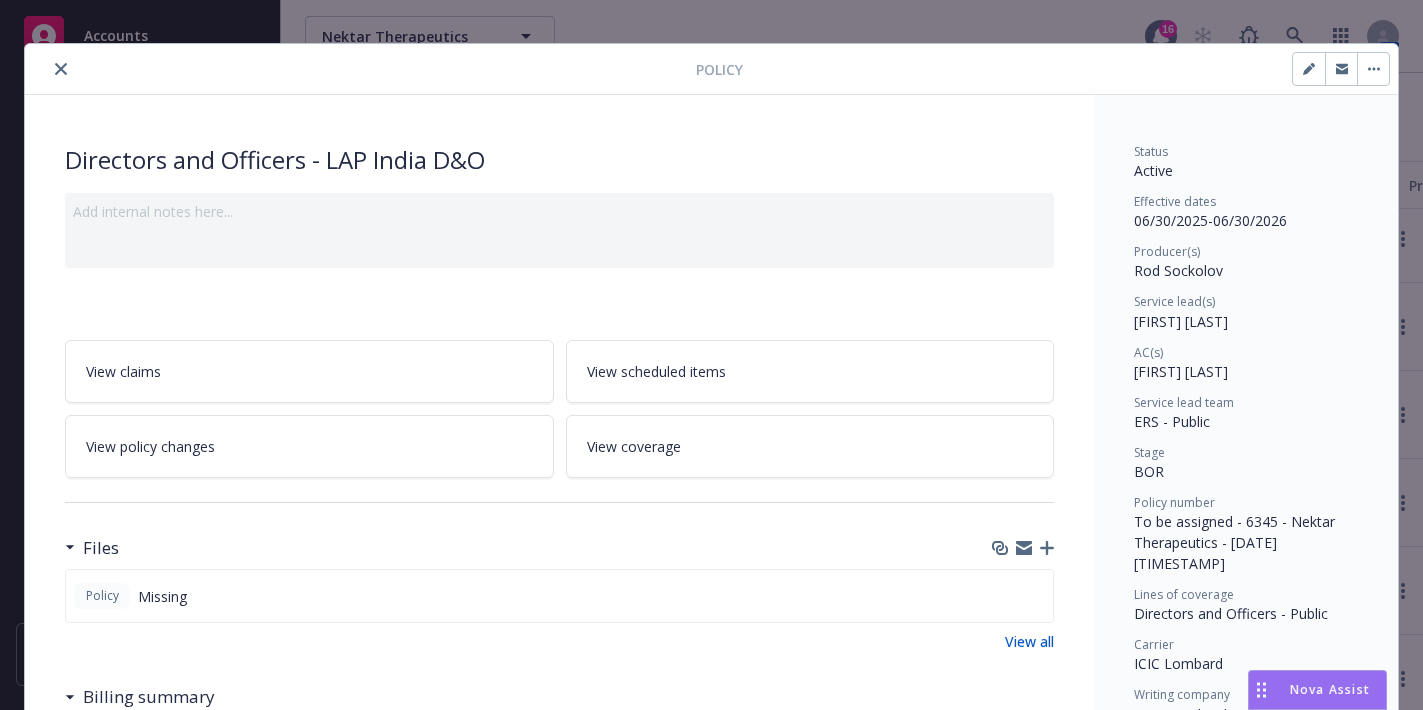 scroll, scrollTop: 0, scrollLeft: 0, axis: both 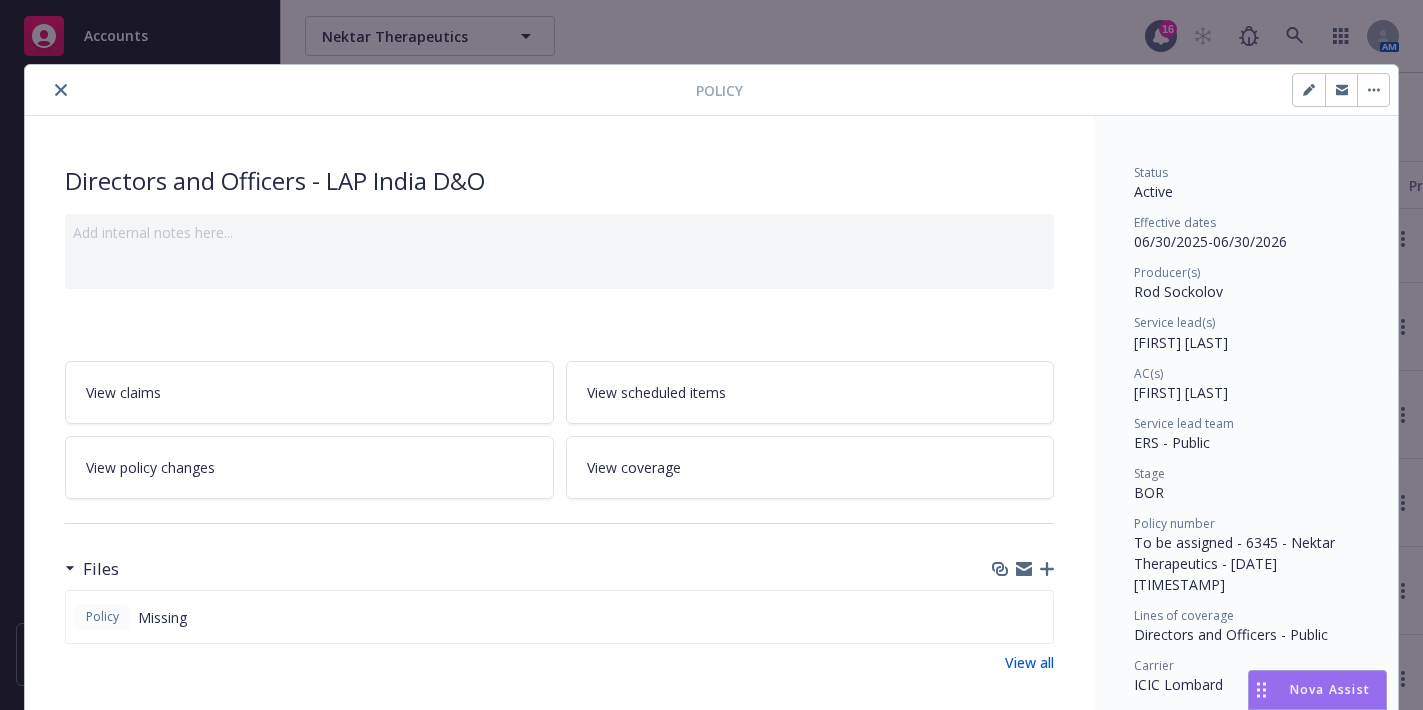 click 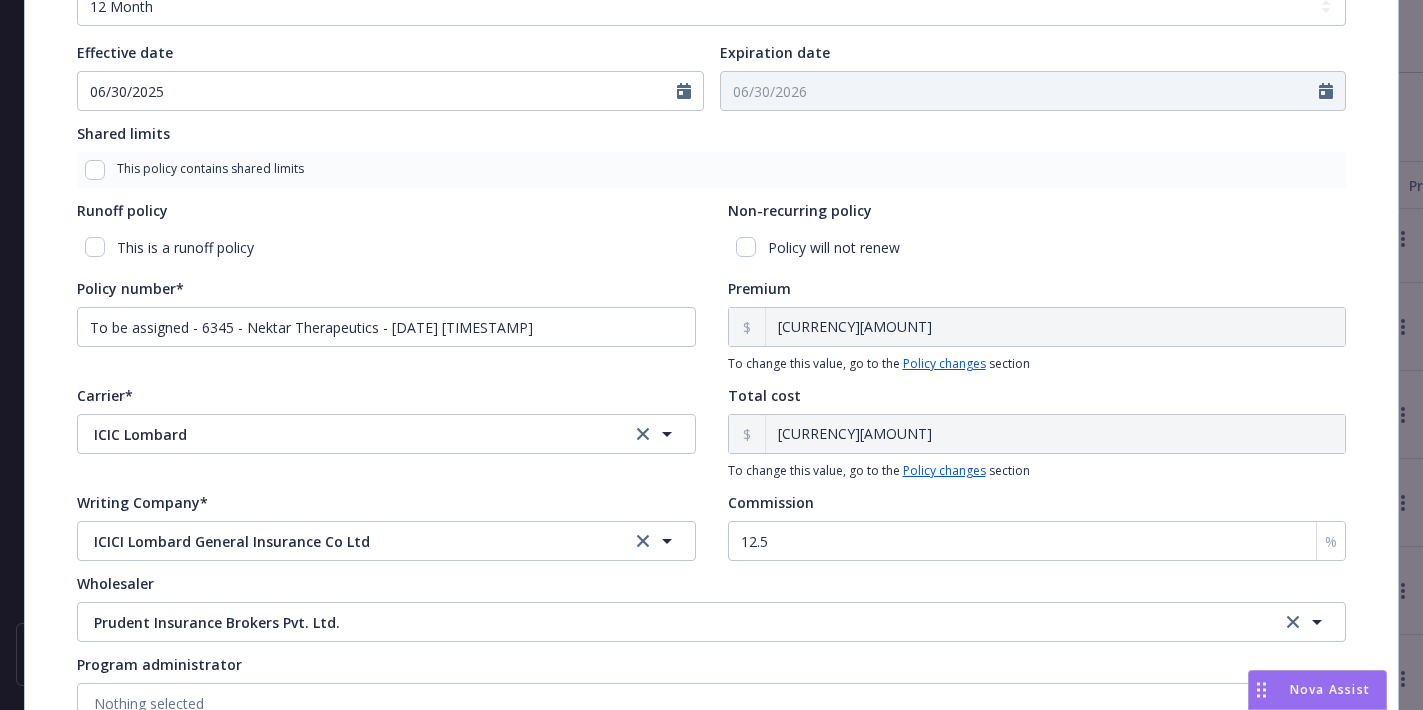 scroll, scrollTop: 1000, scrollLeft: 0, axis: vertical 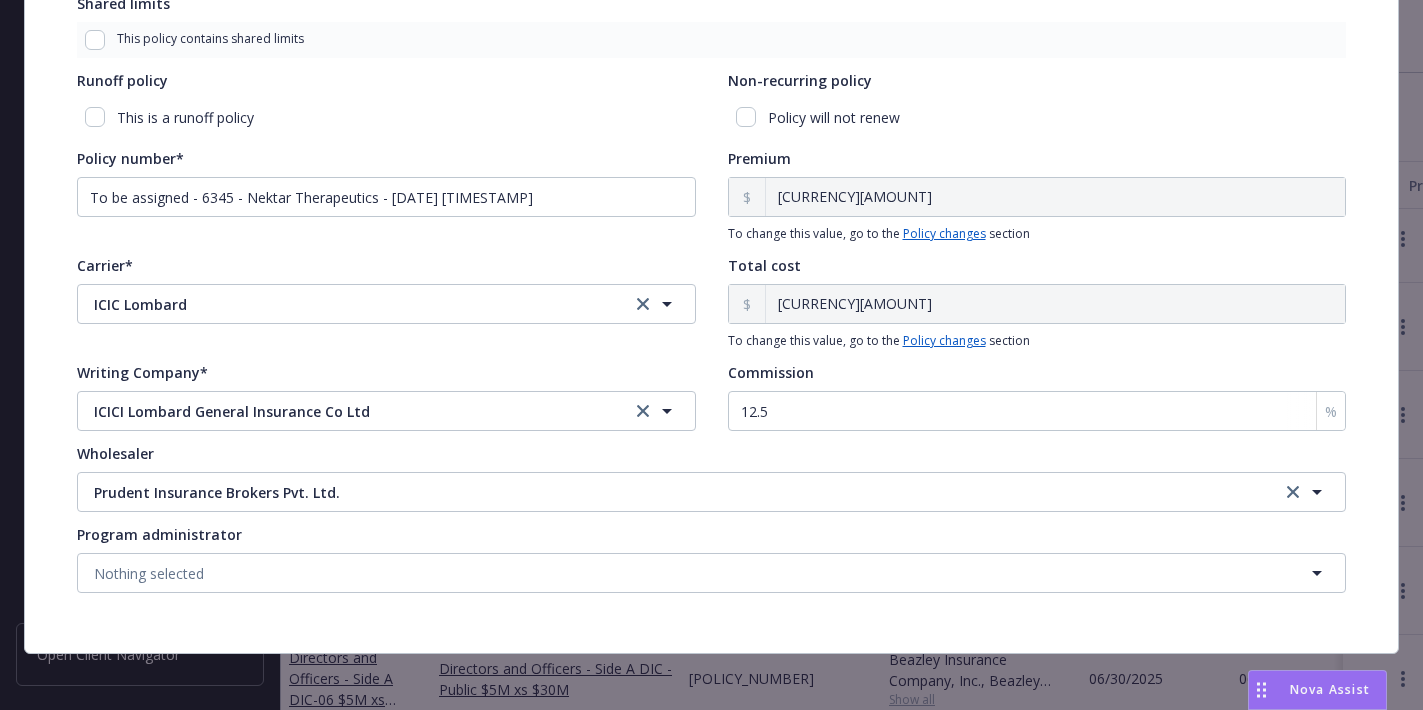 click on "Program administrator" at bounding box center (711, 534) 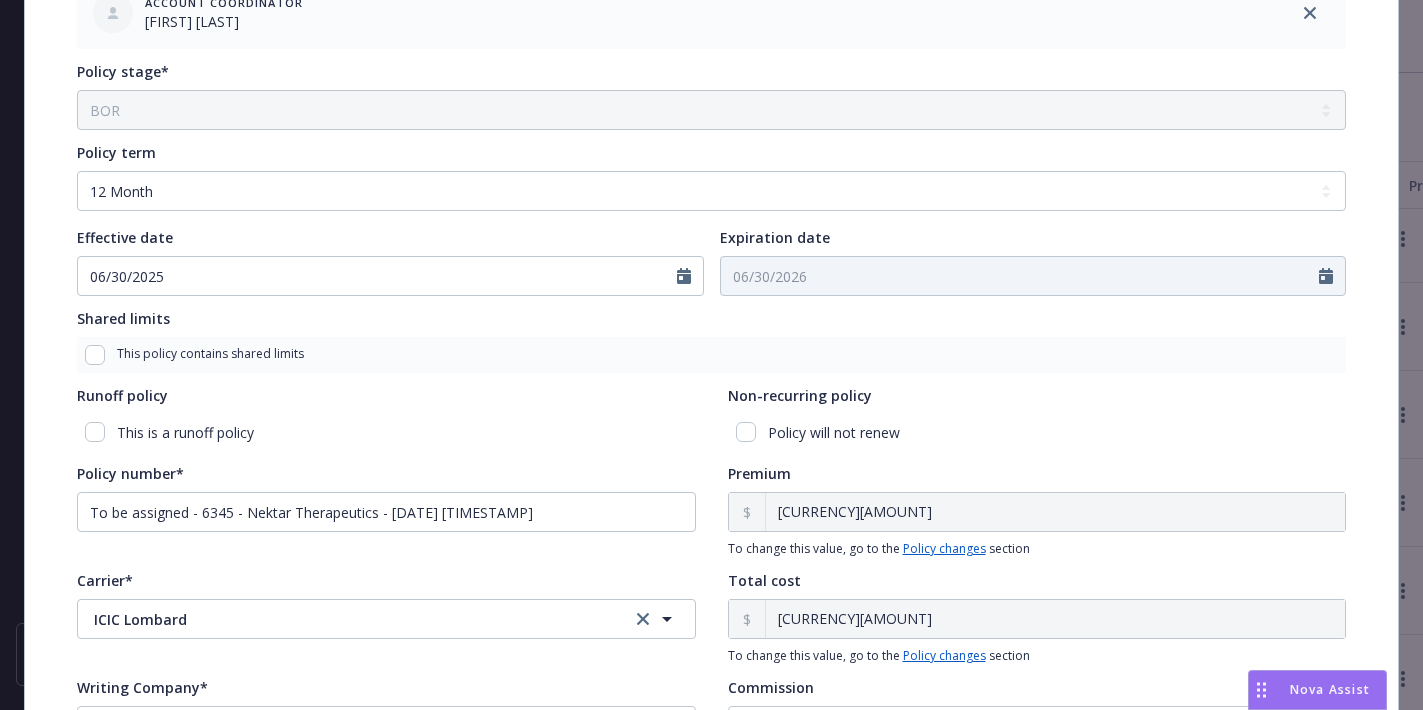 scroll, scrollTop: 708, scrollLeft: 0, axis: vertical 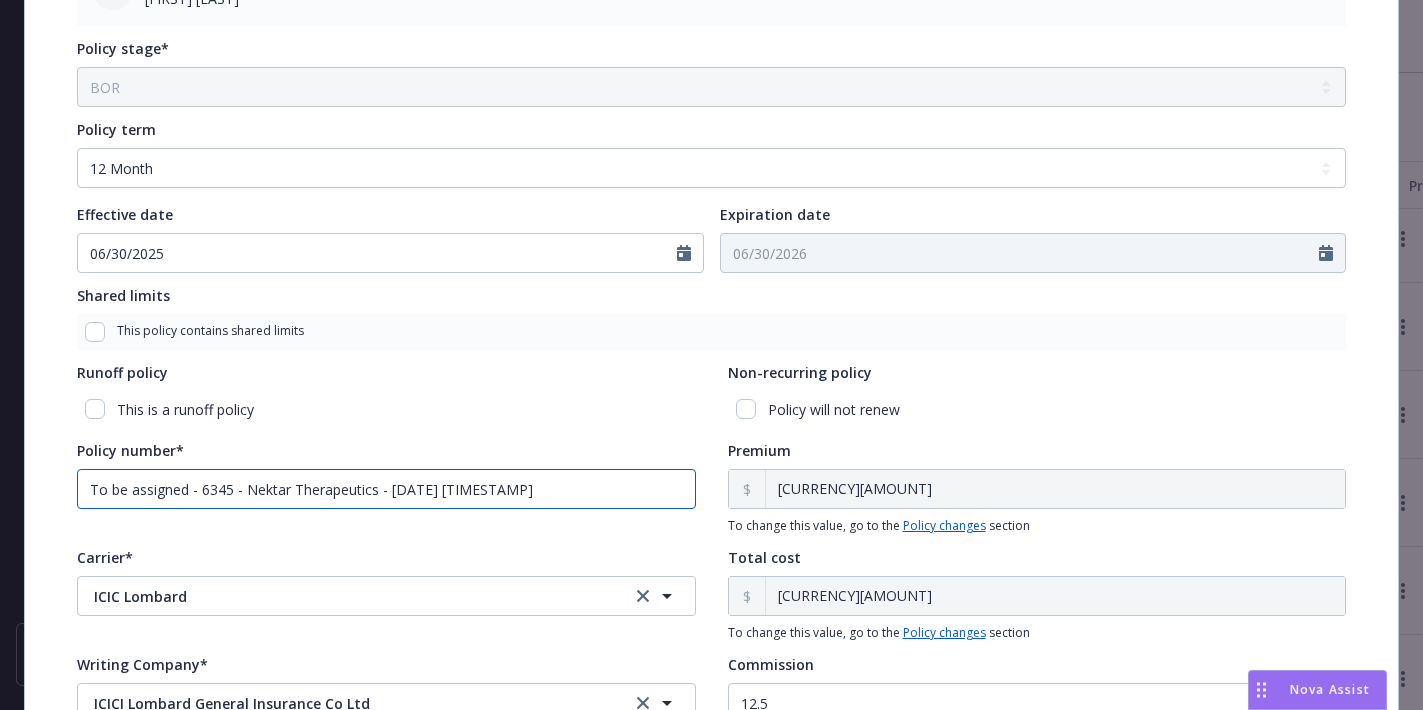 click on "To be assigned - 6345 - Nektar Therapeutics - [DATE] [TIMESTAMP]" at bounding box center [386, 489] 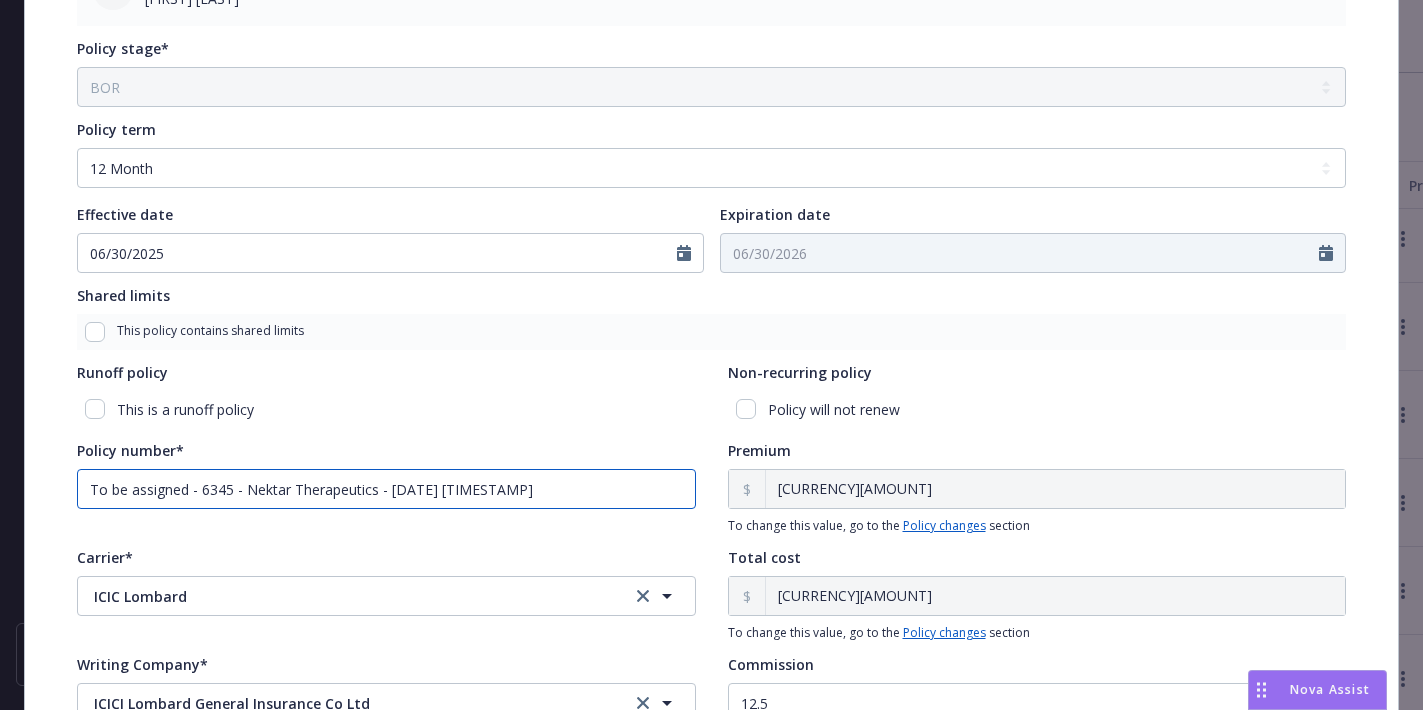 drag, startPoint x: 614, startPoint y: 496, endPoint x: 63, endPoint y: 476, distance: 551.36285 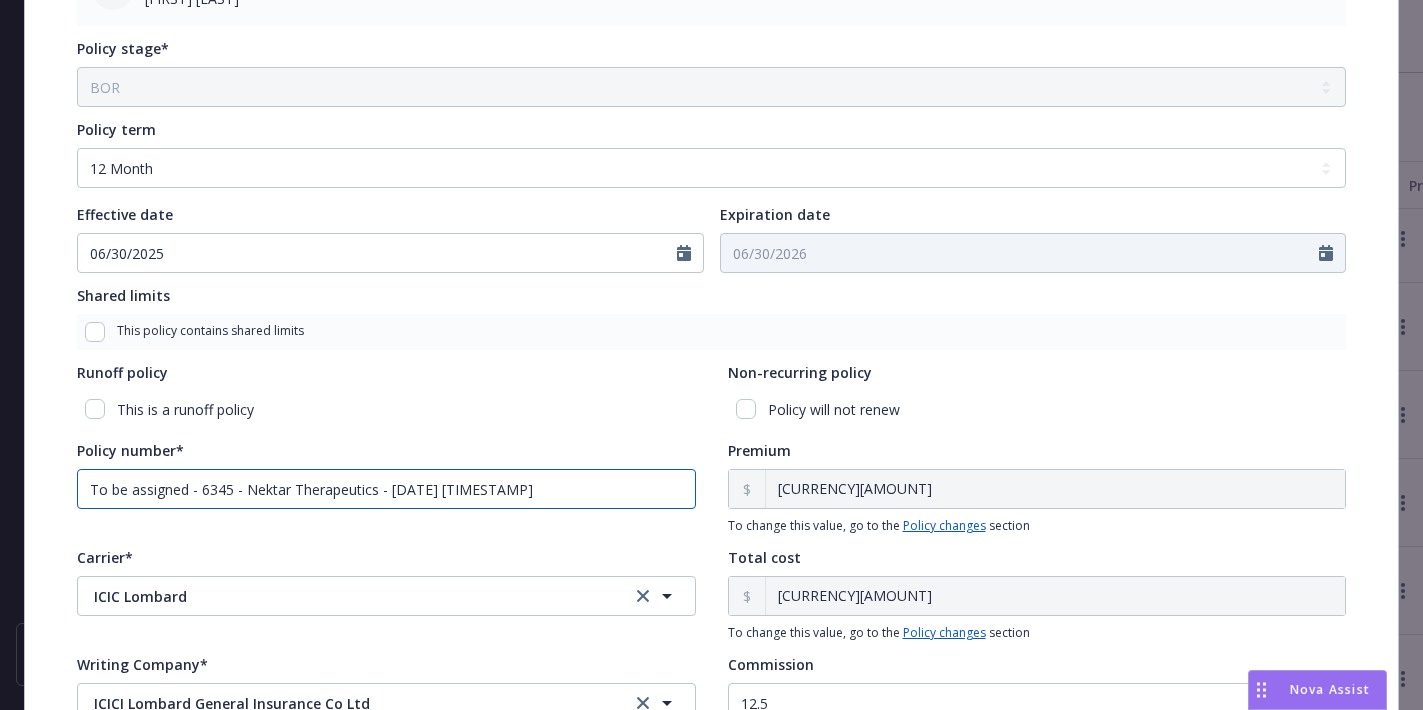 click on "Edit policy details Cancel Save Policy type* Directors and Officers Display name LAP India D&O Producer(s)* EVP, President of Business and Personal Insurance Rod Sockolov Service lead(s)* Senior Director of Coverage Assessment and Ed Yen Tanega AC(s) Account Coordinator Jo Chew Policy stage* Select policy stage Historical New New BOR BOR Renewal Non payment Policy term Select policy term 12 Month 6 Month 4 Month 3 Month 2 Month 1 Month 36 Month (3 yr) 72 Month (6 yr) 120 Month (10 yr) 180 Month (15 yr) 240 Month (20 yr) 300 Month (25 yr) 360 Month (30 yr) Other Effective date [DATE] Expiration date [DATE] Shared limits This policy contains shared limits Runoff policy This is a runoff policy Non-recurring policy Policy will not renew Policy number* To be assigned - 6345 - Nektar Therapeutics - [DATE] [TIMESTAMP] Premium [AMOUNT] To change this value, go to the Policy changes section Carrier* ICIC Lombard ICIC Lombard Total cost [AMOUNT] To change this value, go to the Policy changes section Writing Company* Commission %" at bounding box center [711, 179] 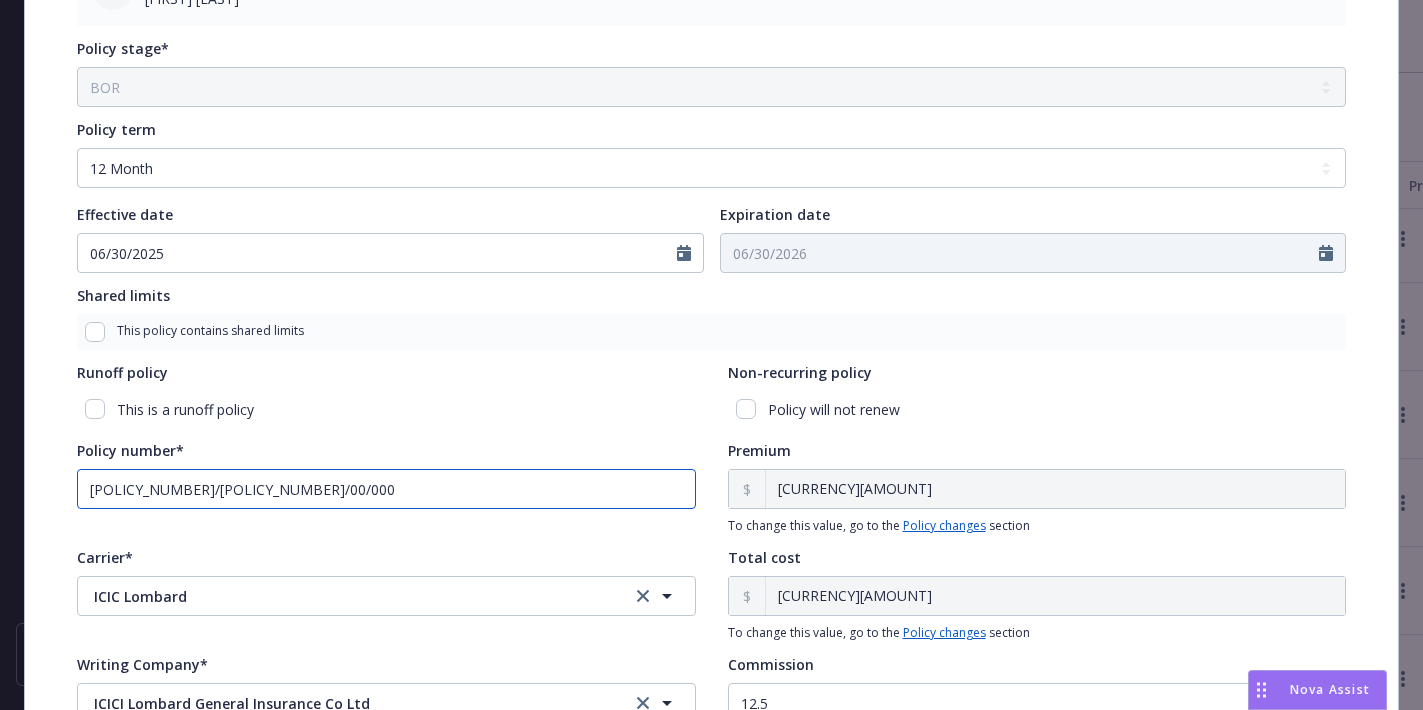 click on "[POLICY_NUMBER]/[POLICY_NUMBER]/00/000" at bounding box center (386, 489) 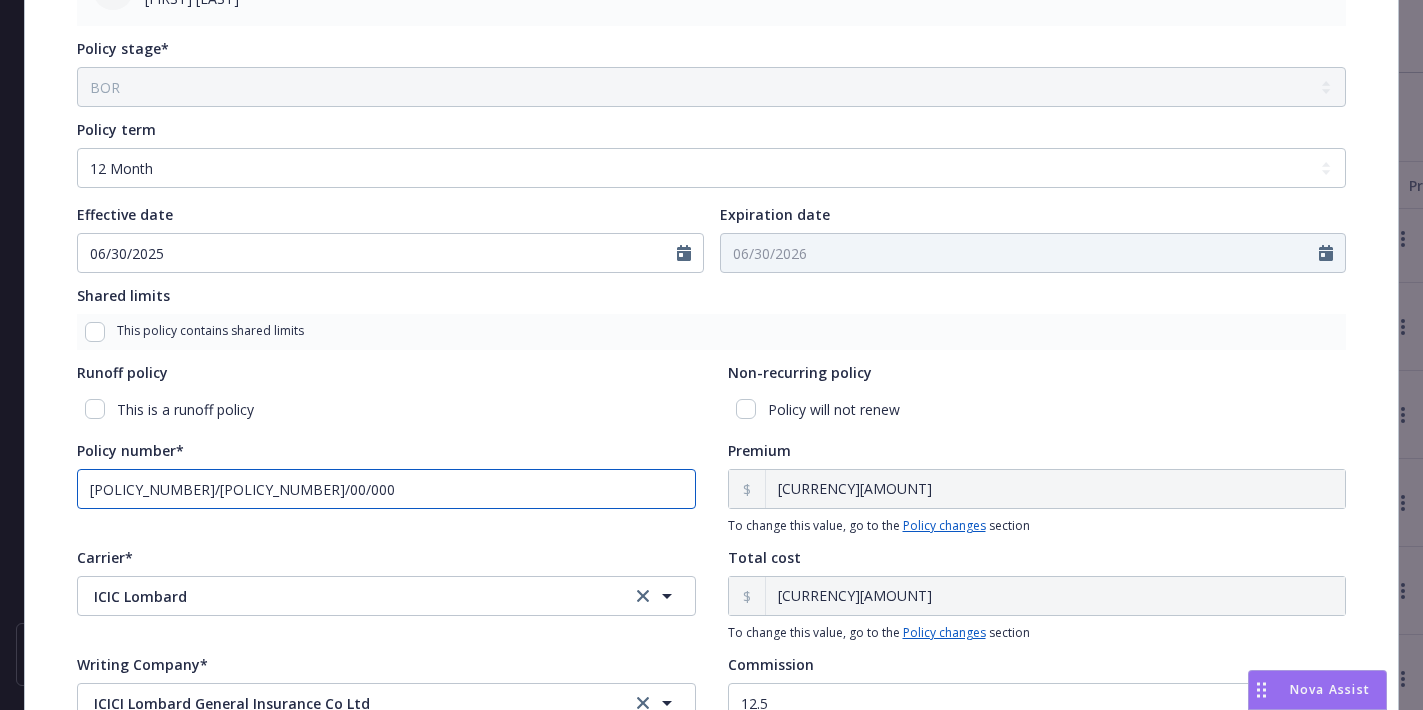 scroll, scrollTop: 8, scrollLeft: 0, axis: vertical 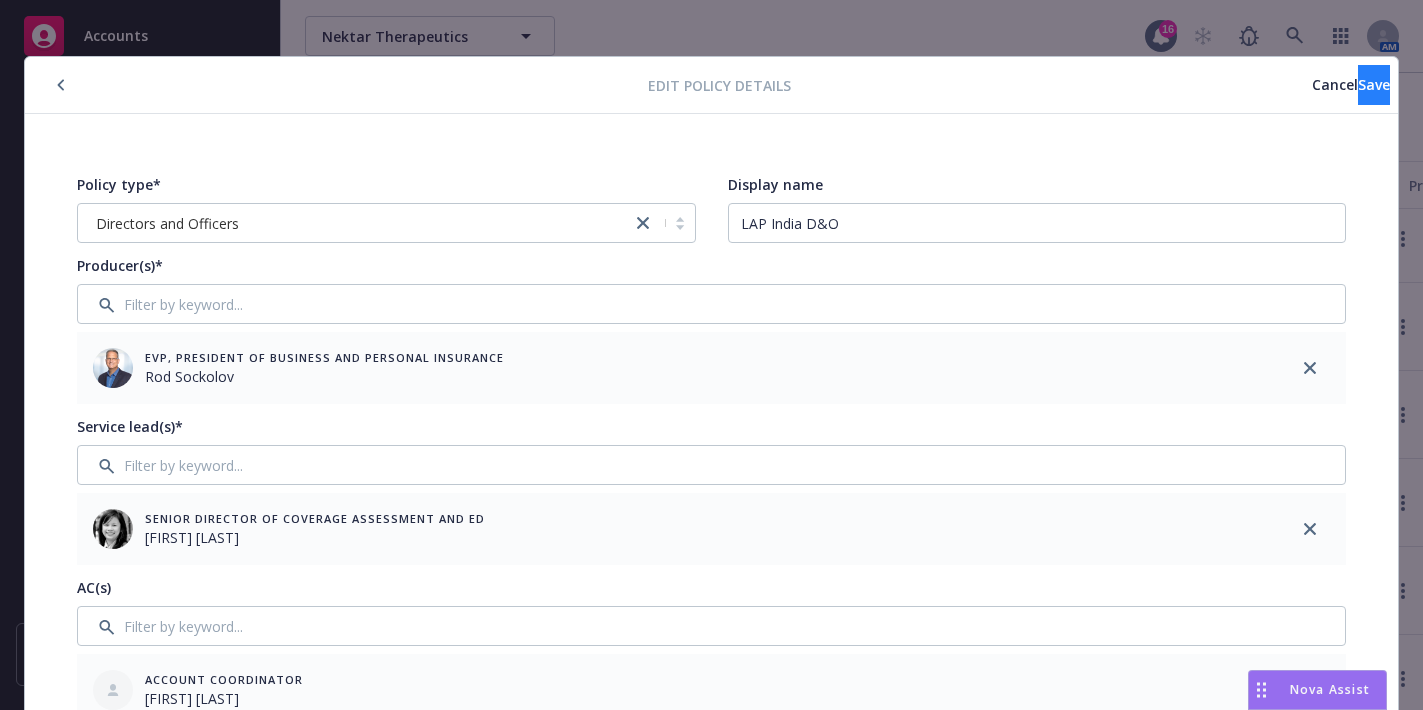 type on "[POLICY_NUMBER]/[POLICY_NUMBER]/00/000" 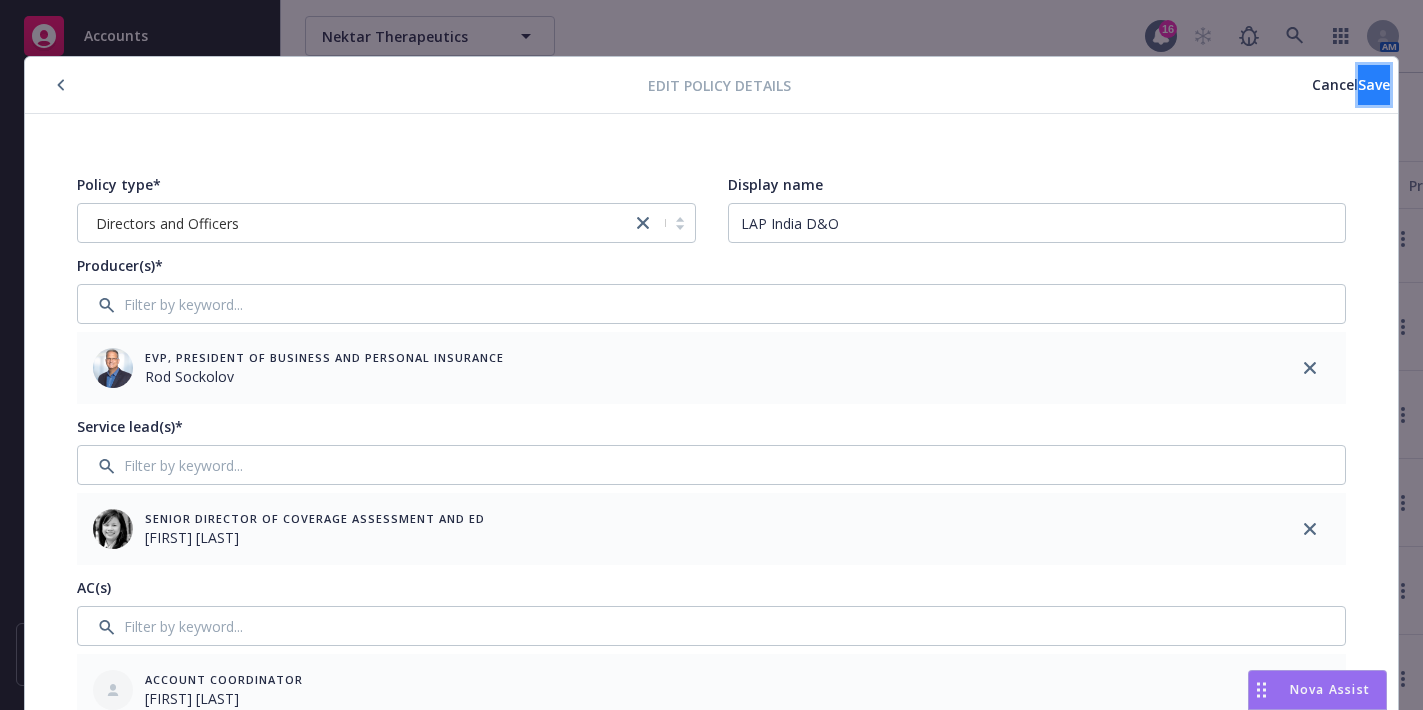 click on "Save" at bounding box center (1374, 84) 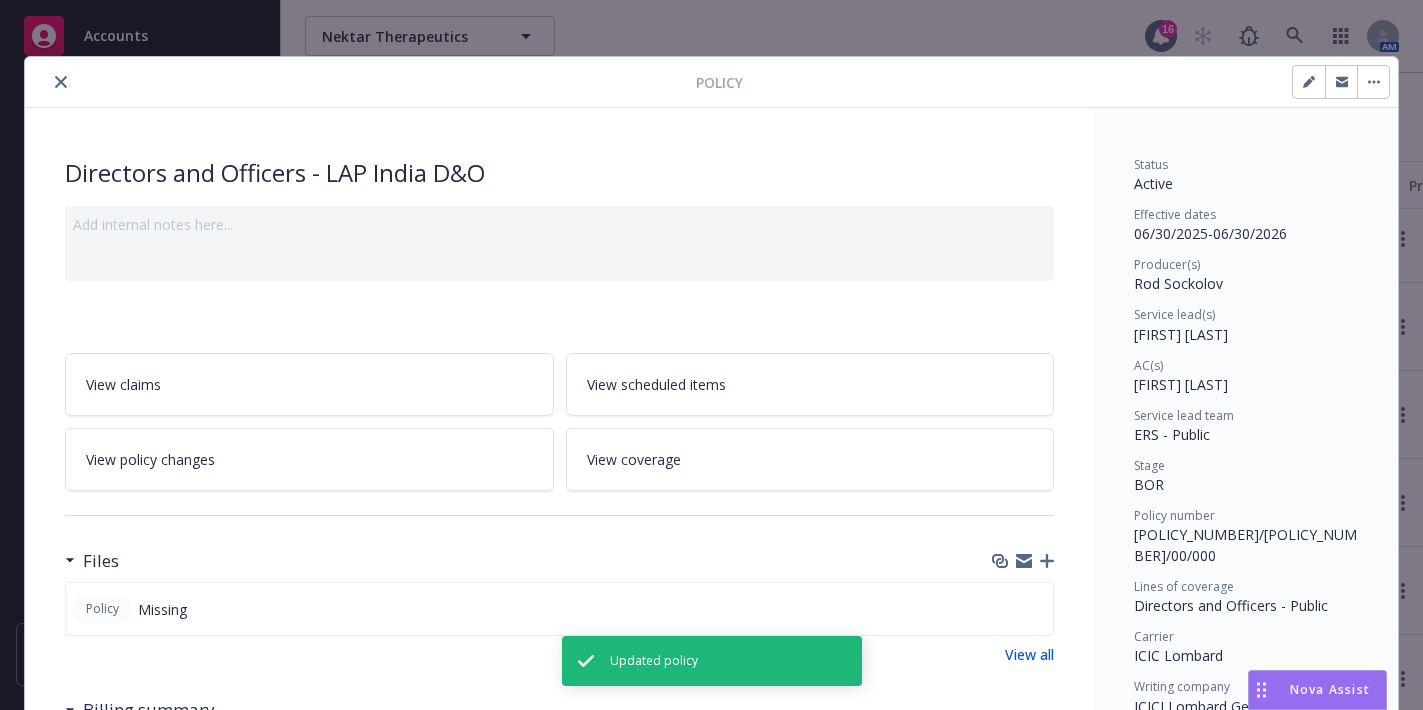 click 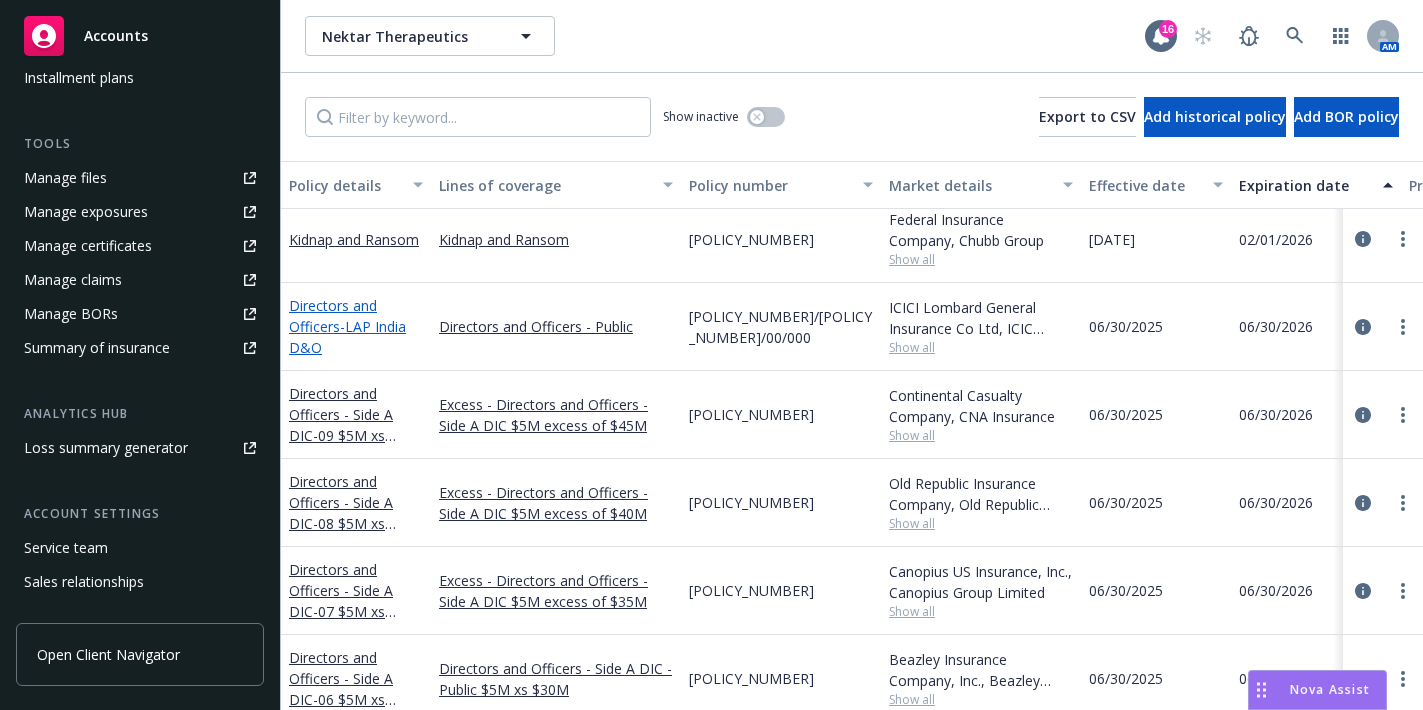 click on "Directors and Officers - LAP India D&O" at bounding box center [347, 326] 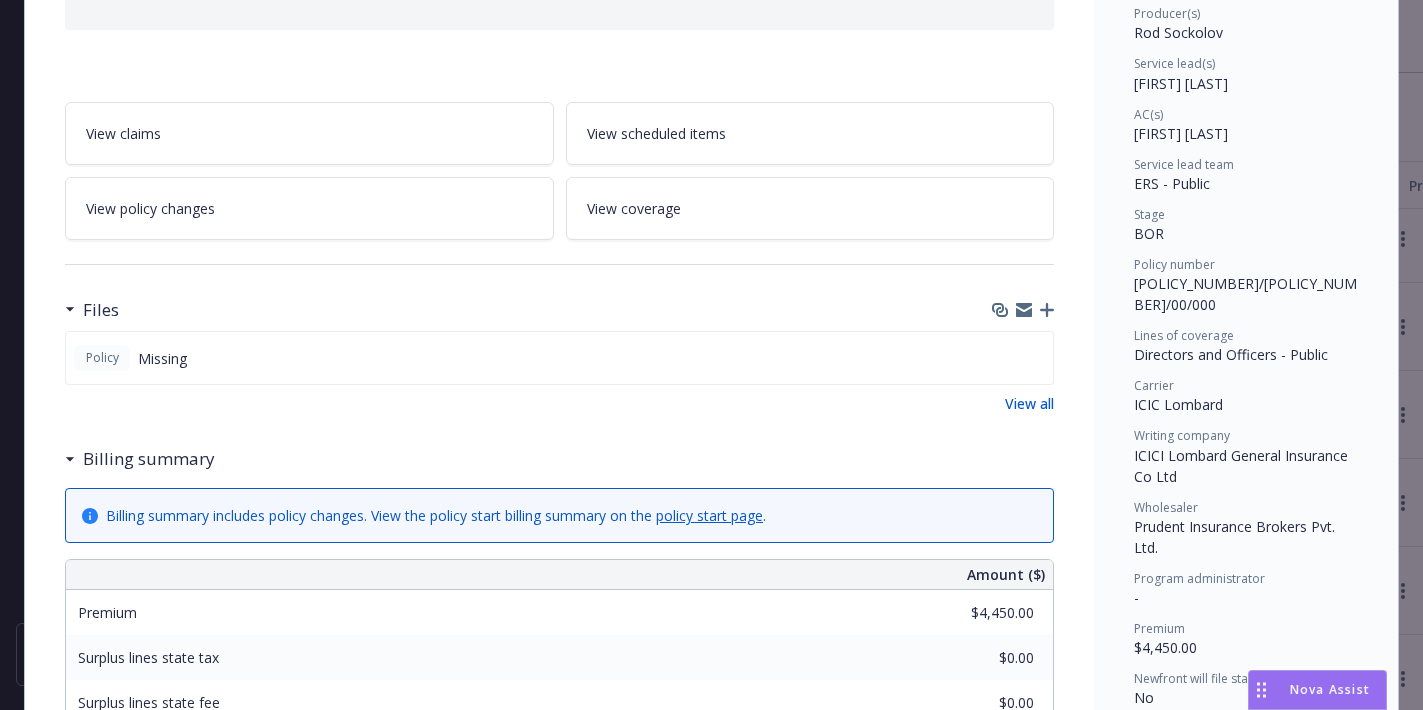 scroll, scrollTop: 260, scrollLeft: 0, axis: vertical 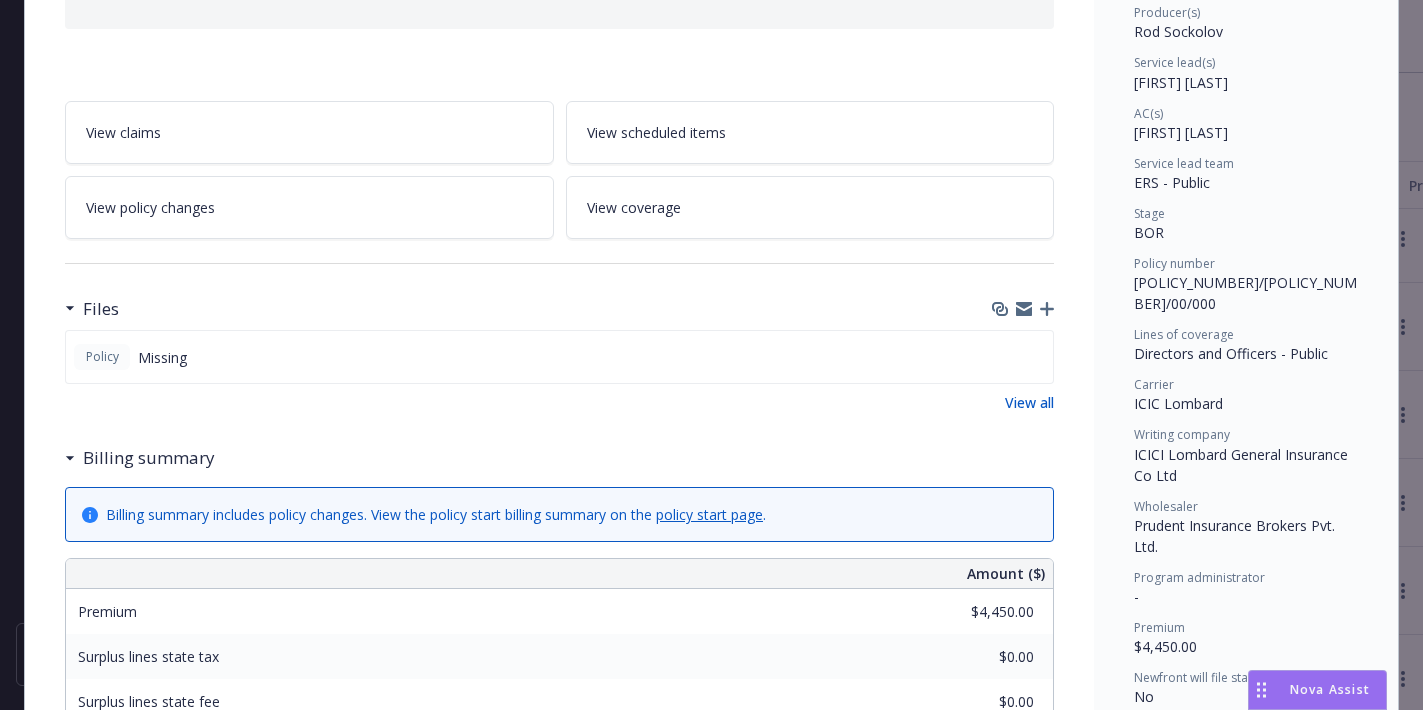 click 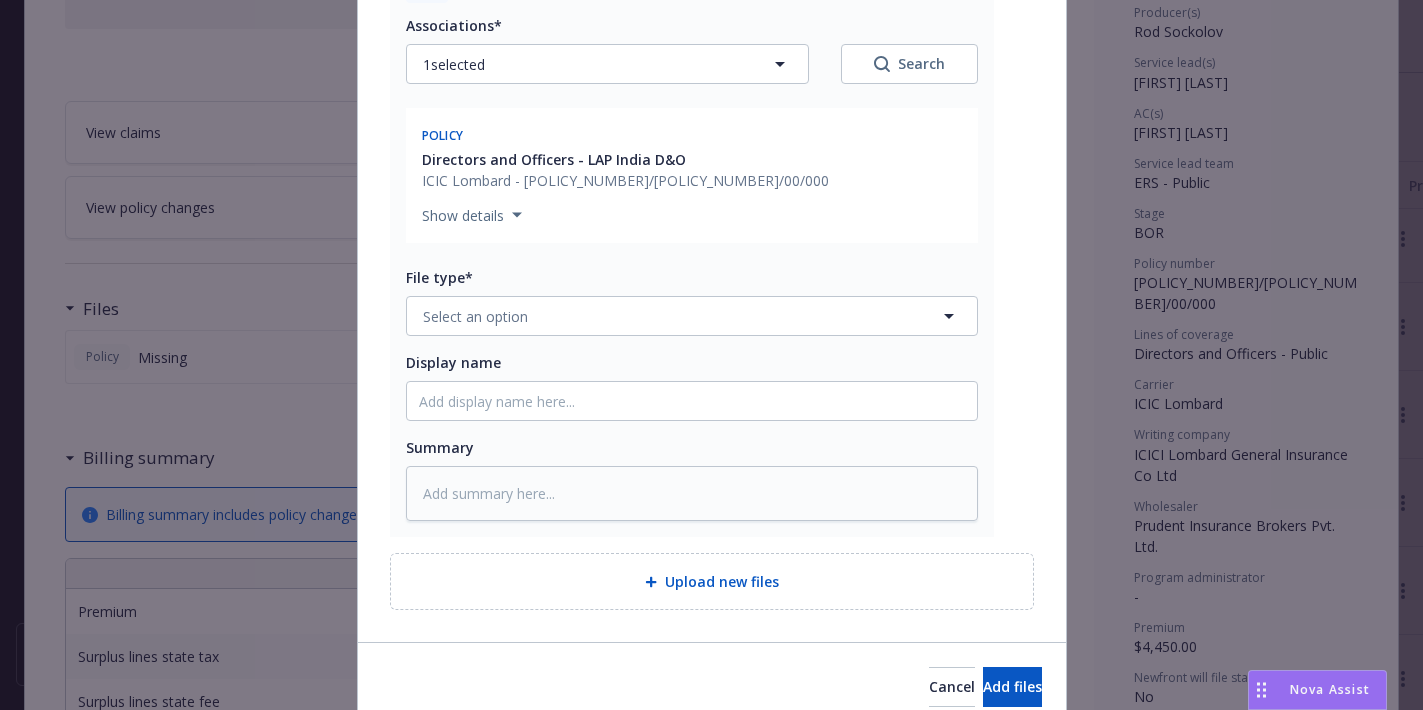scroll, scrollTop: 375, scrollLeft: 0, axis: vertical 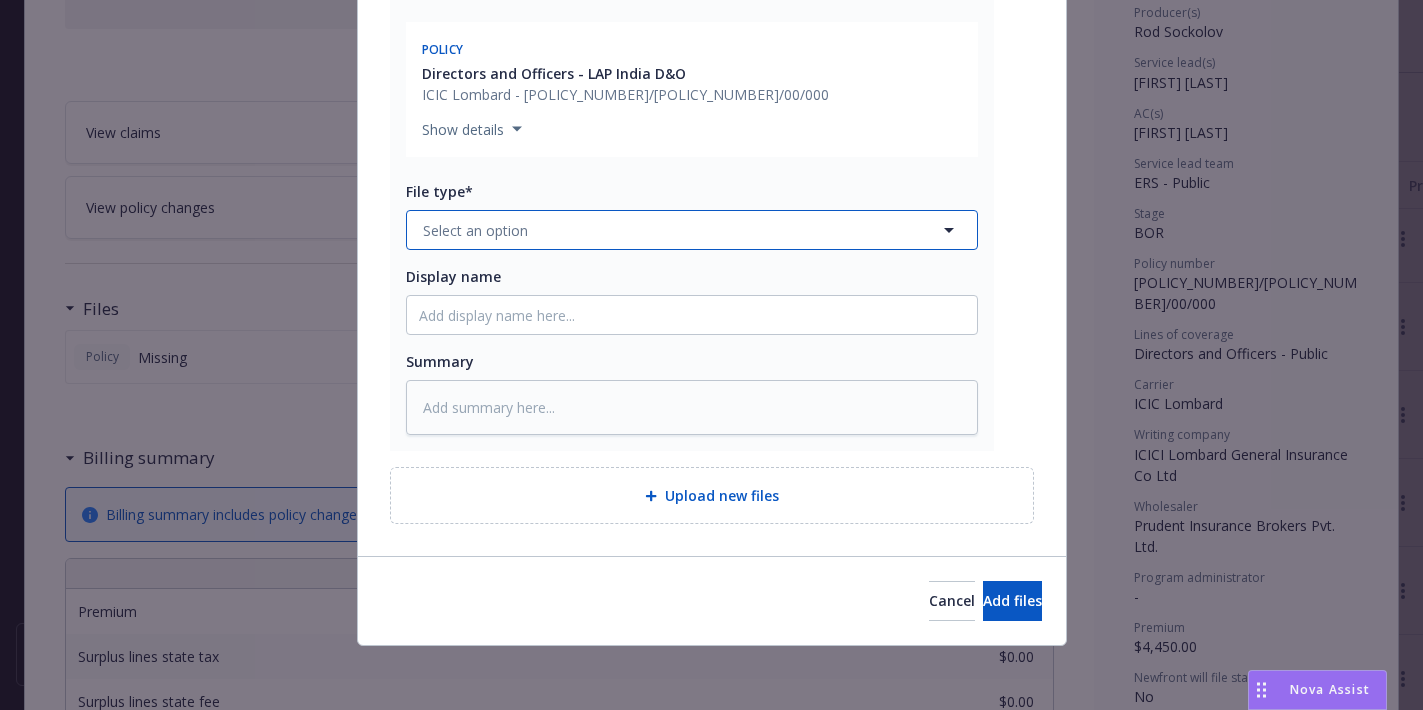 click on "Select an option" at bounding box center (692, 230) 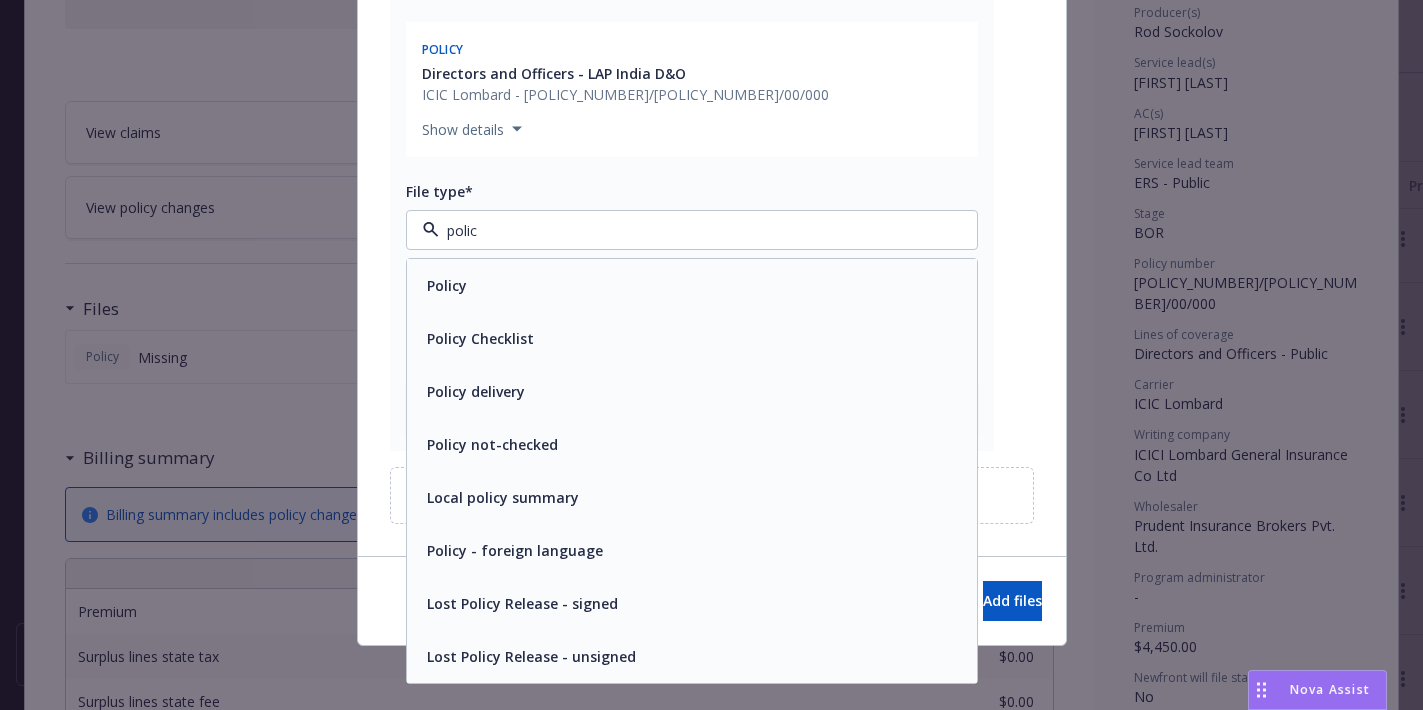 type on "policy" 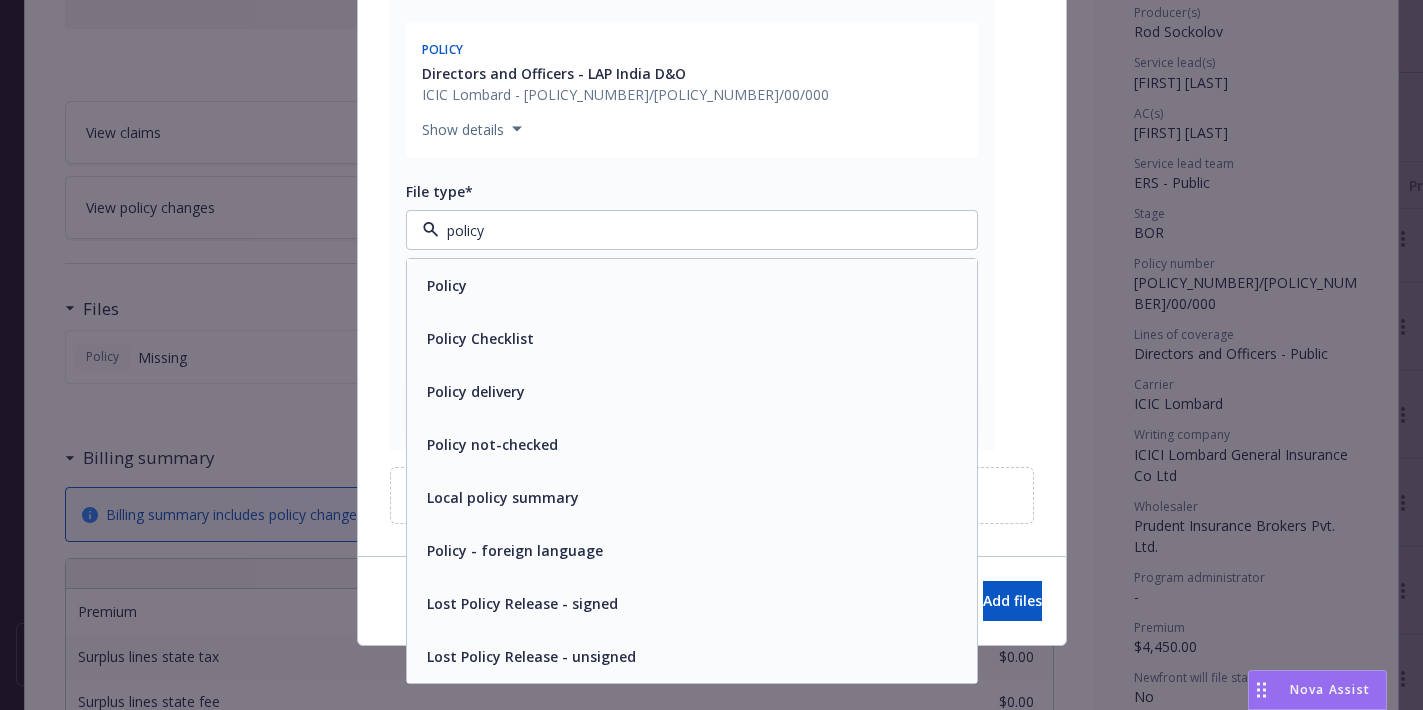 click on "Policy" at bounding box center (692, 285) 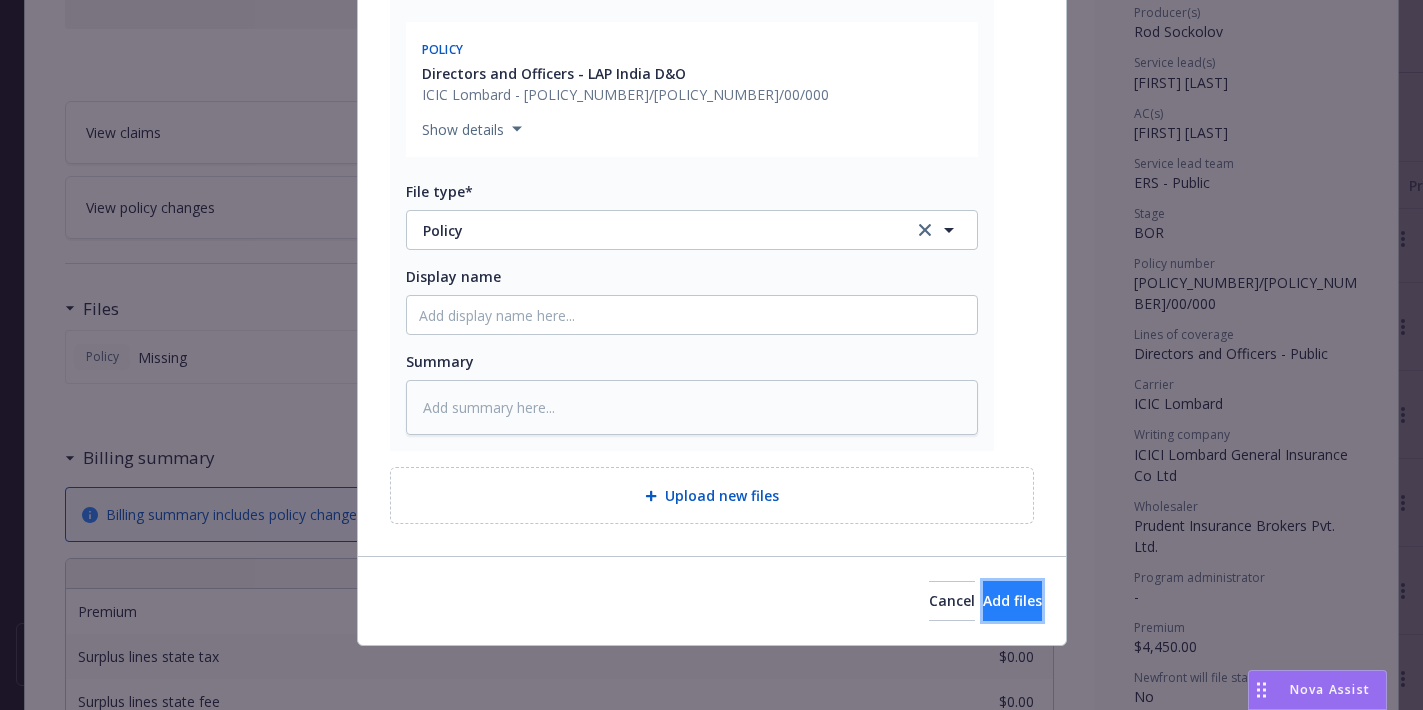 click on "Add files" at bounding box center (1012, 601) 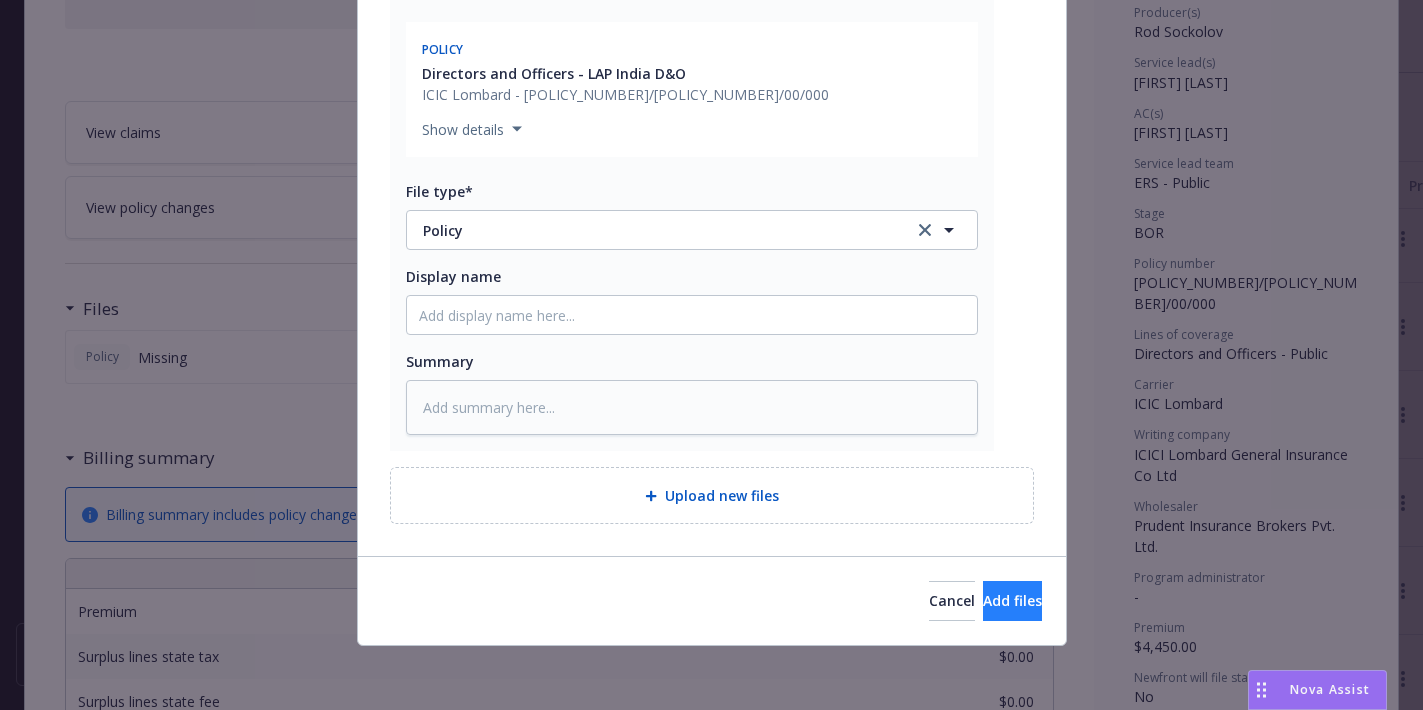 scroll, scrollTop: 302, scrollLeft: 0, axis: vertical 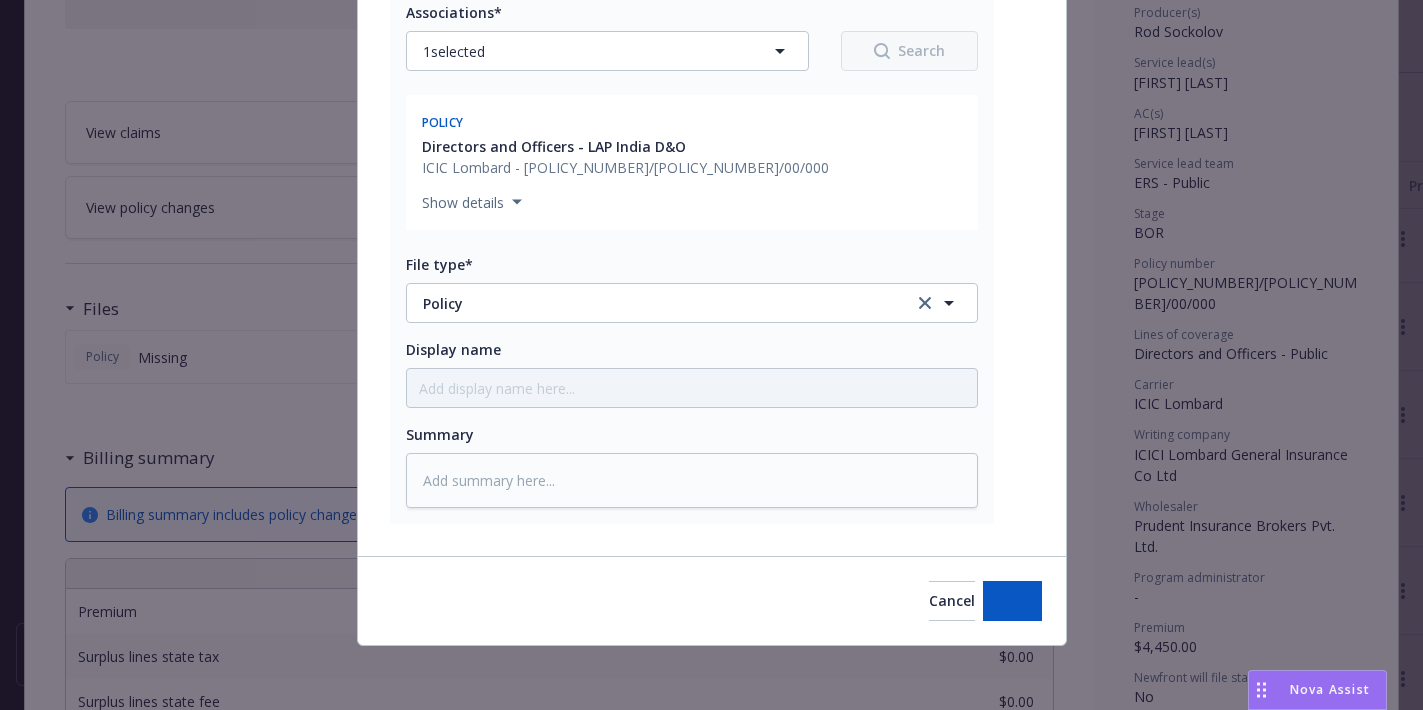 type on "x" 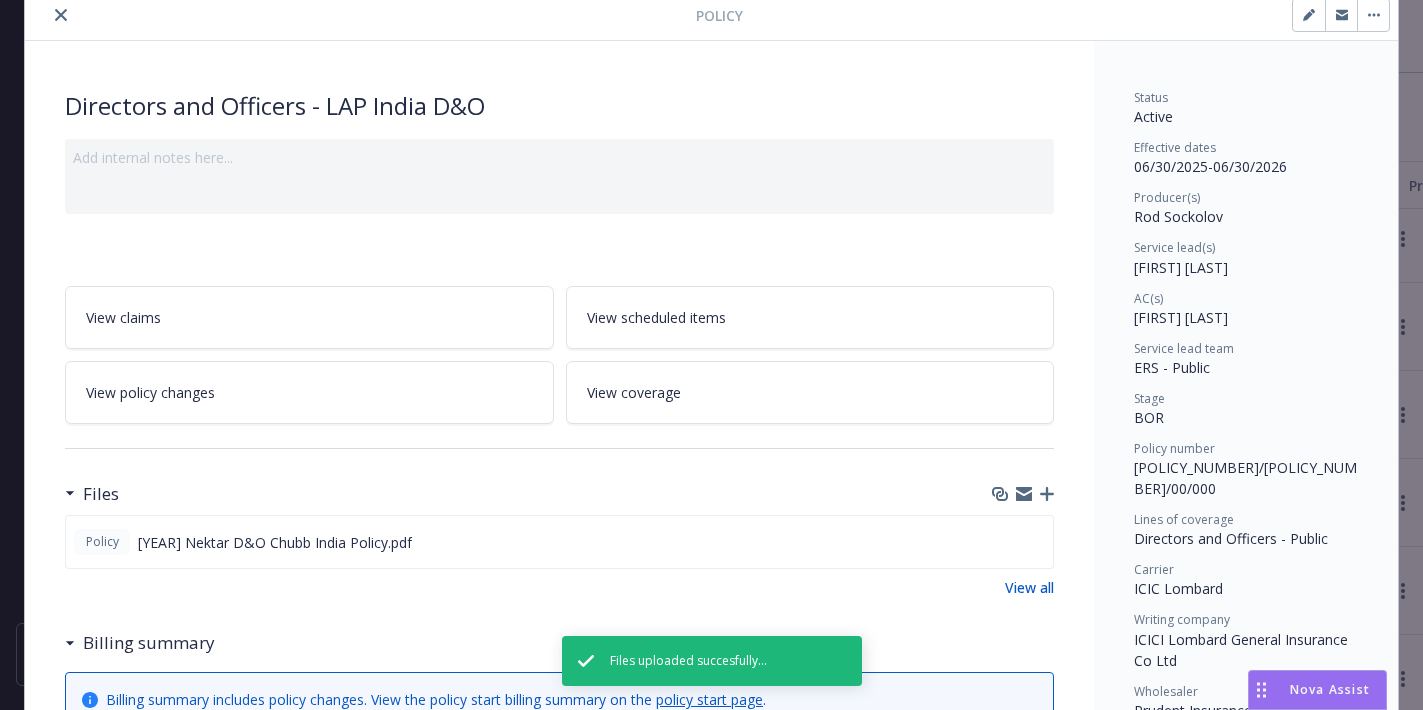 scroll, scrollTop: 0, scrollLeft: 0, axis: both 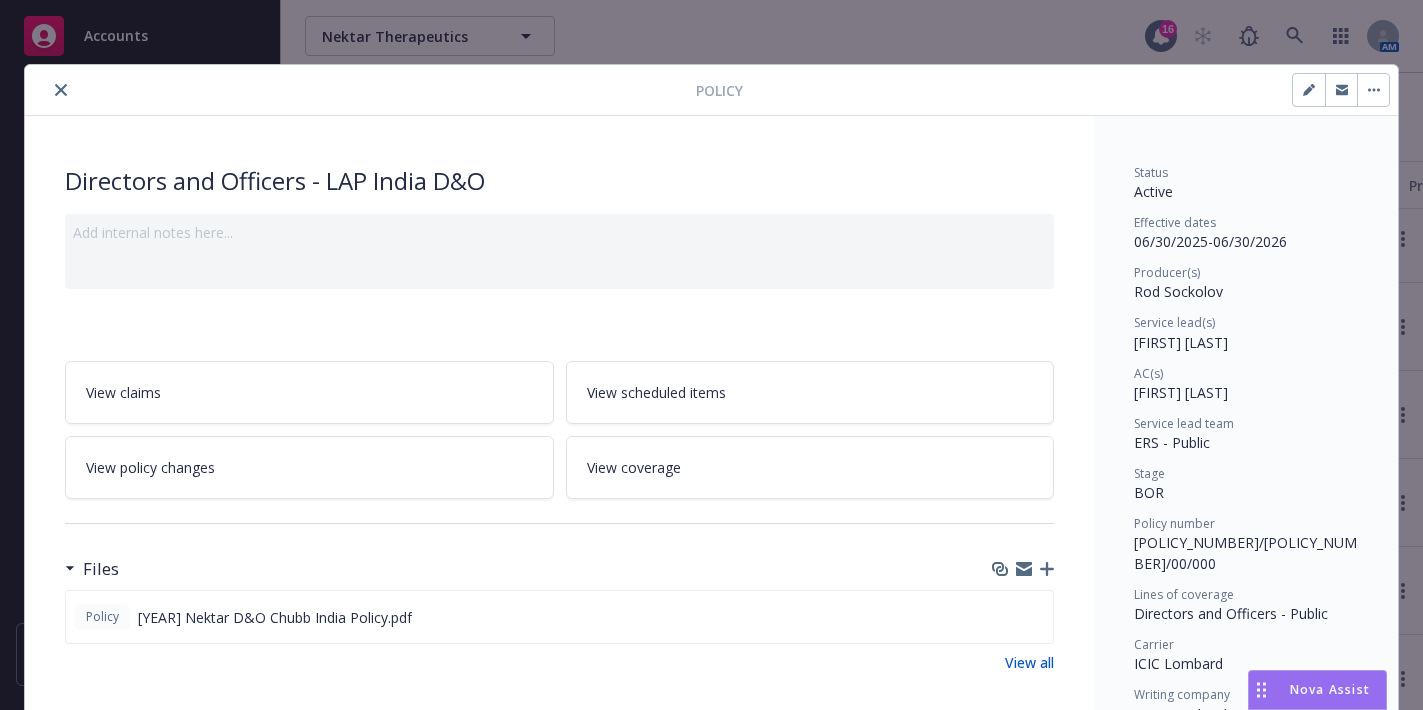 click at bounding box center [61, 90] 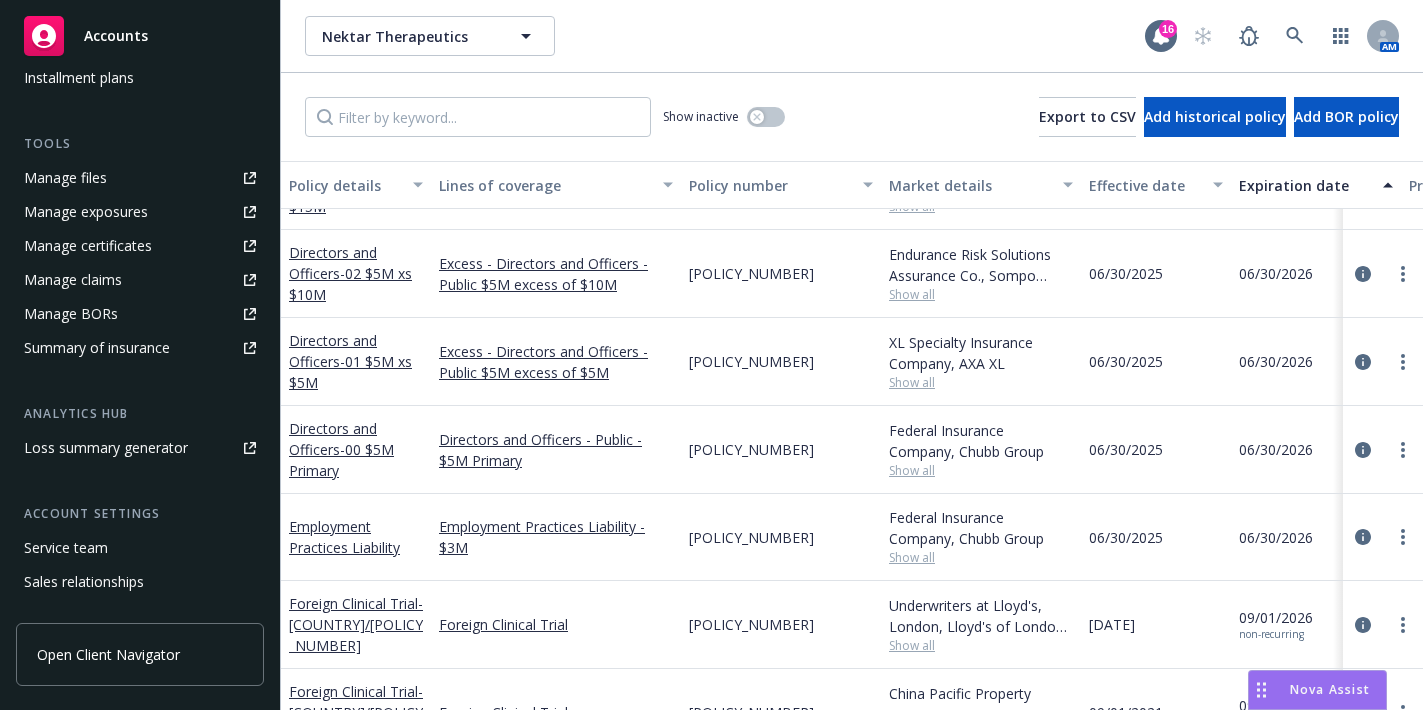 scroll, scrollTop: 2000, scrollLeft: 0, axis: vertical 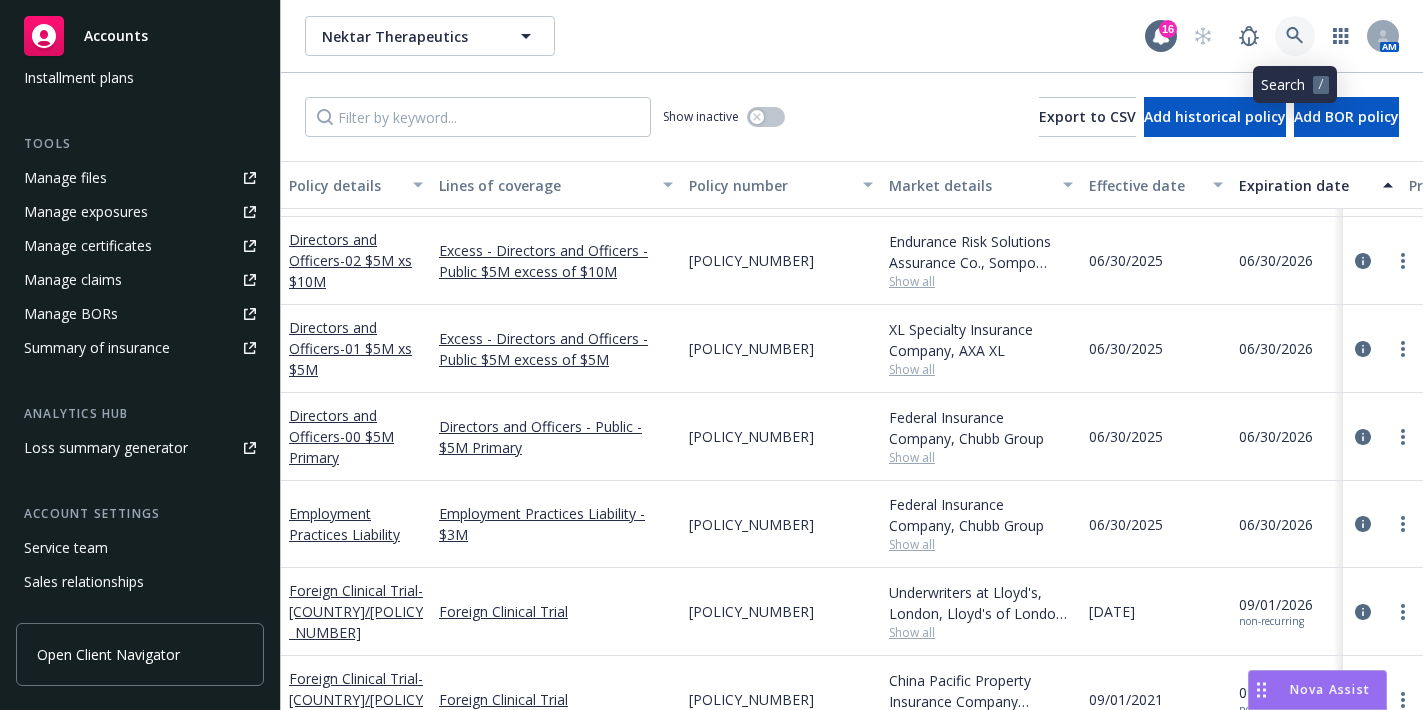 click 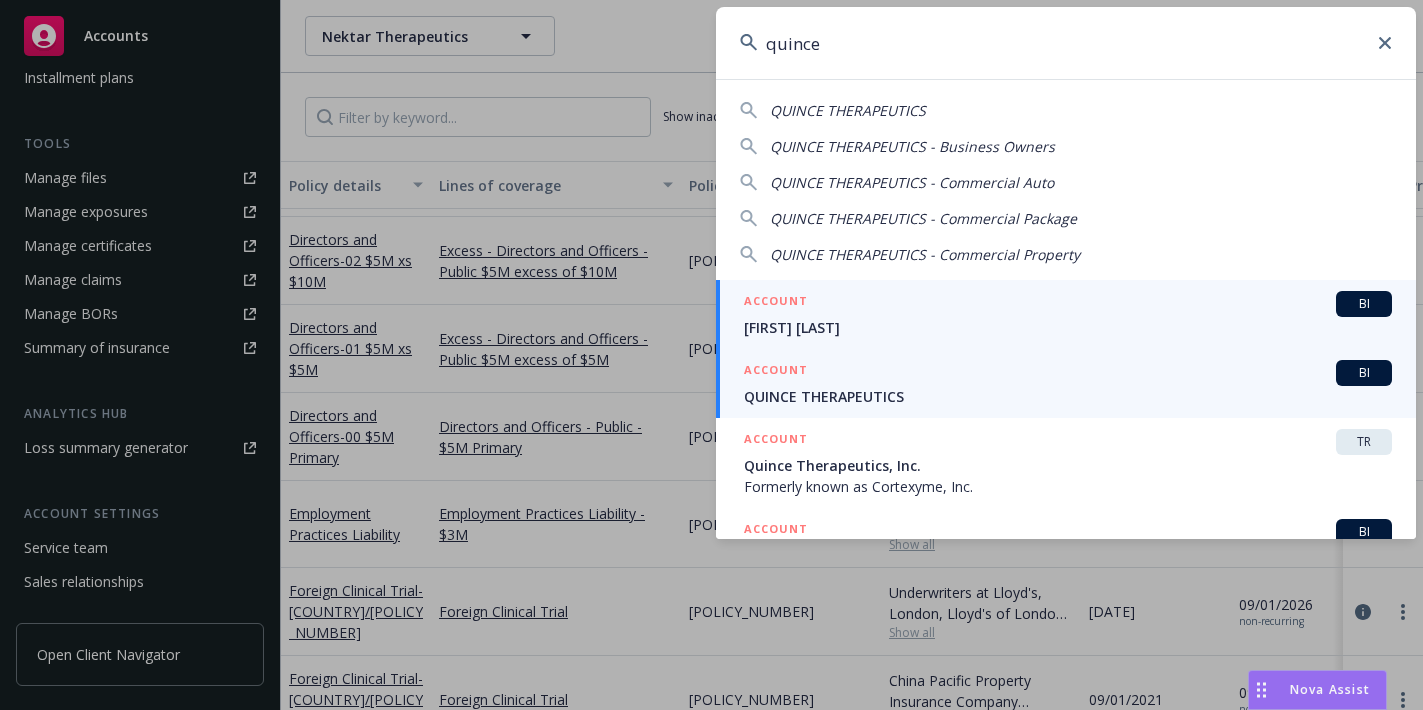 type on "quince" 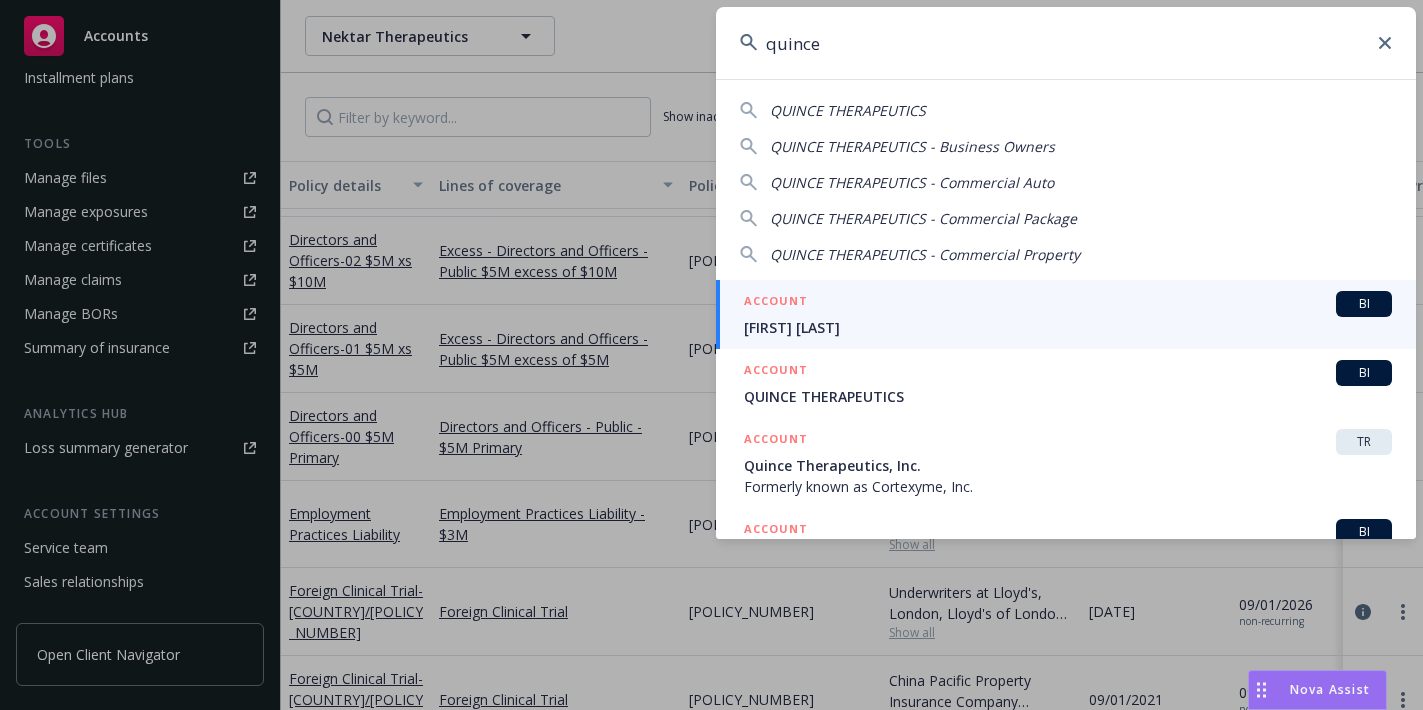 click on "ACCOUNT BI" at bounding box center (1068, 373) 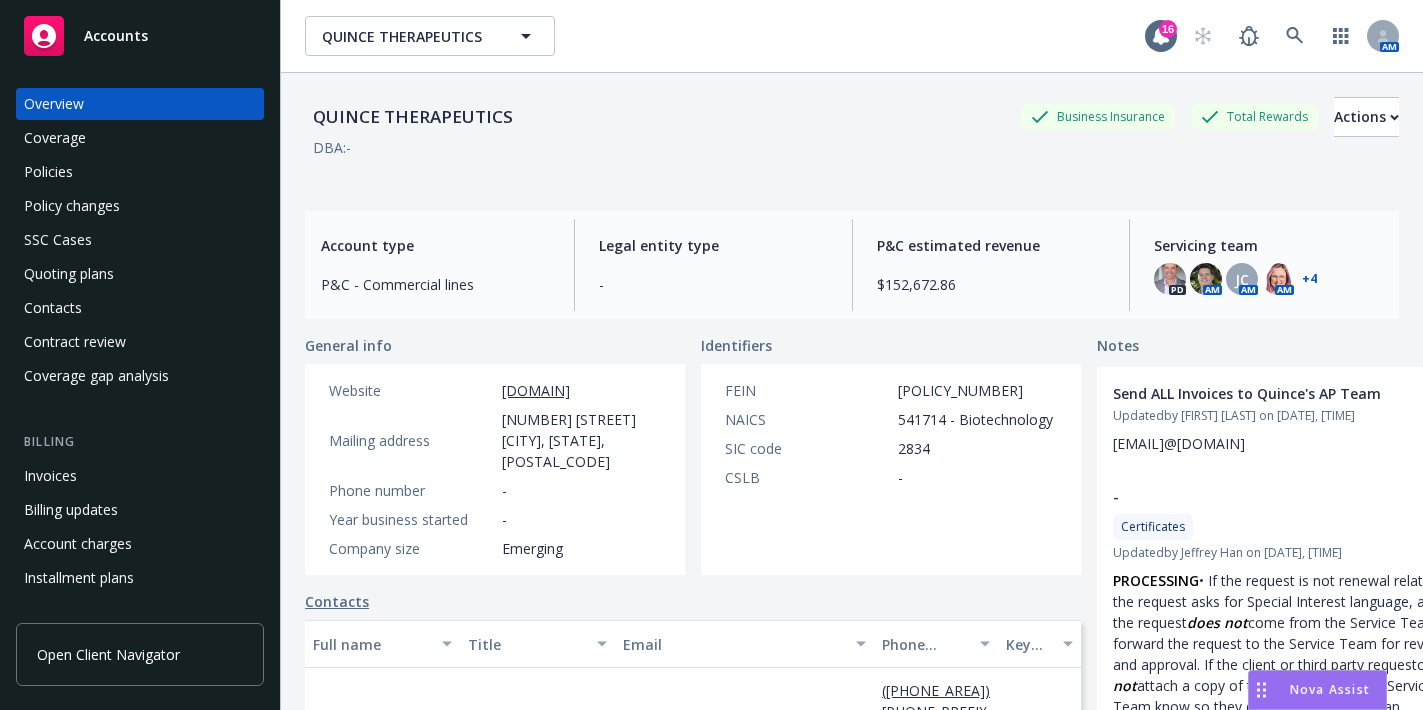 click on "Policies" at bounding box center (48, 172) 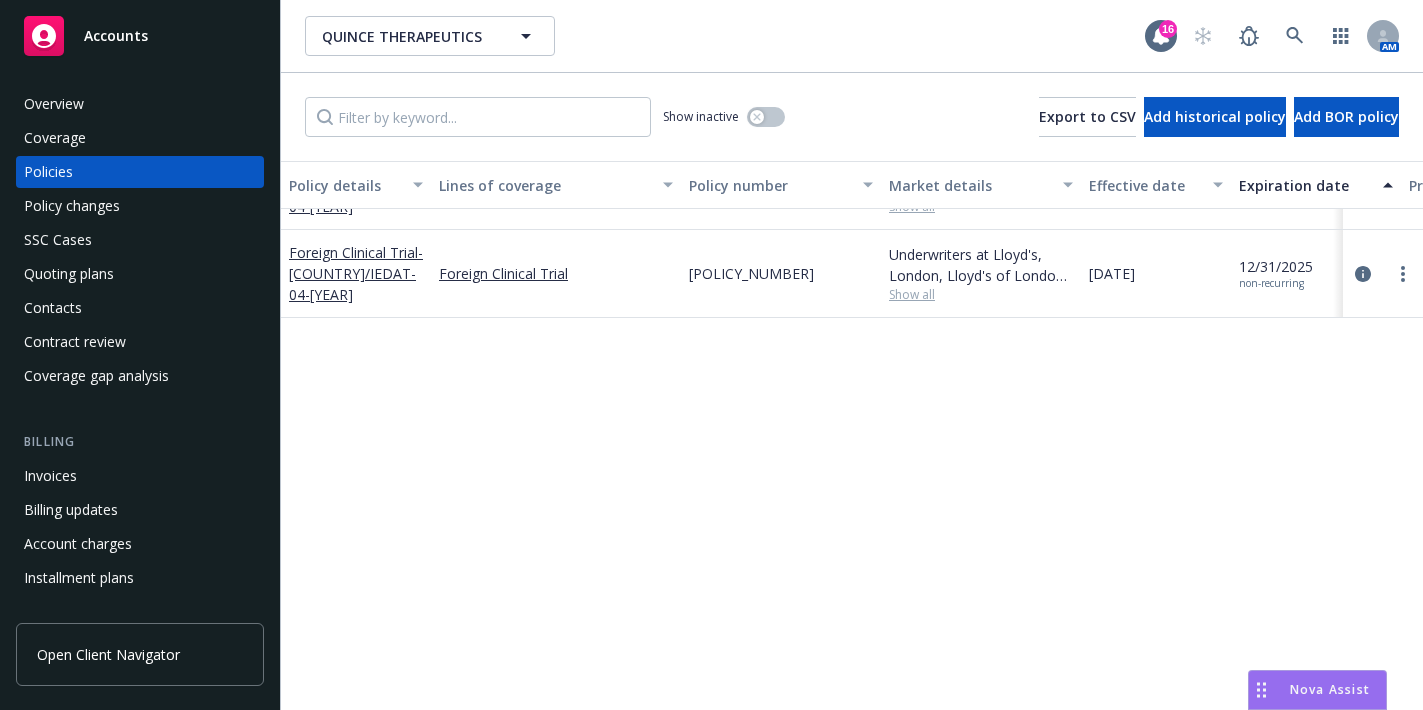 scroll, scrollTop: 0, scrollLeft: 0, axis: both 